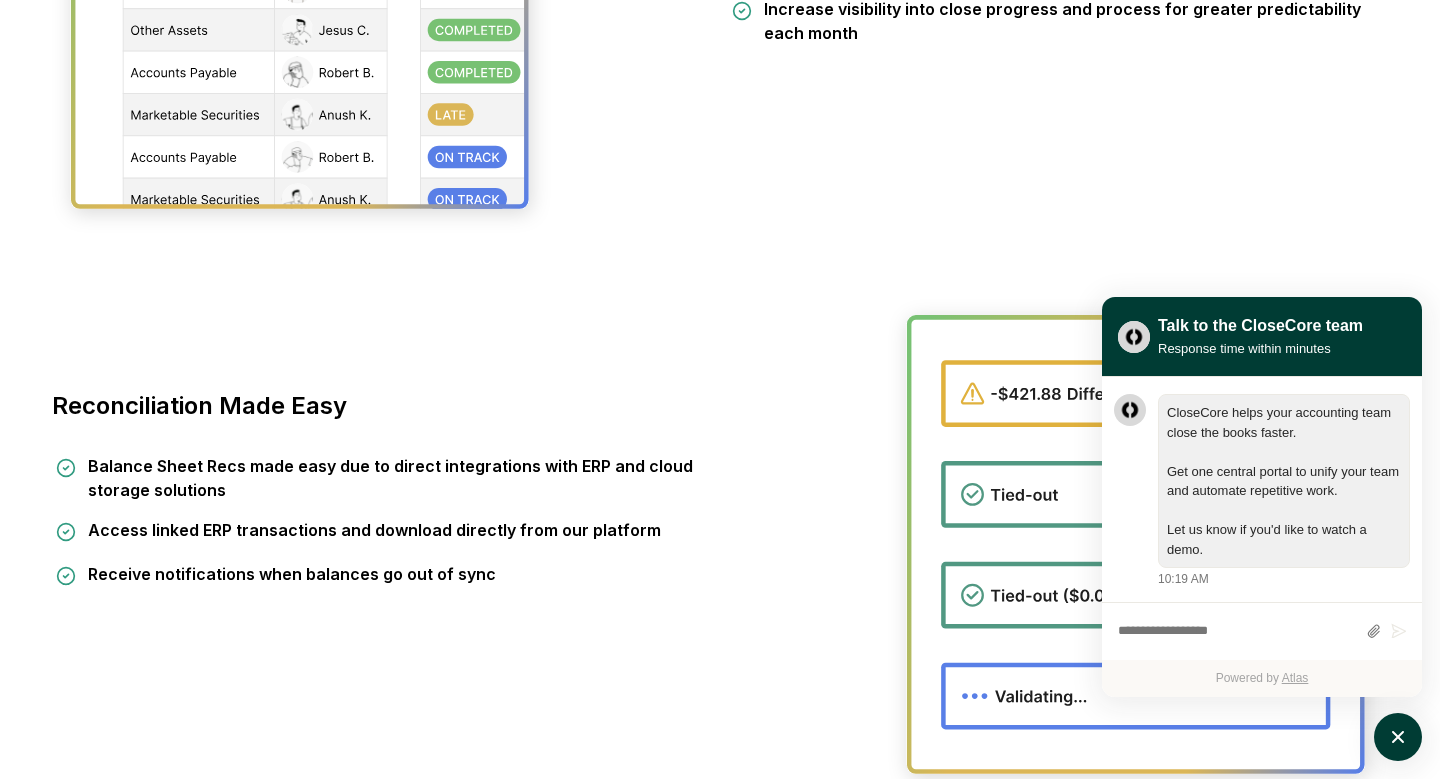 scroll, scrollTop: 0, scrollLeft: 0, axis: both 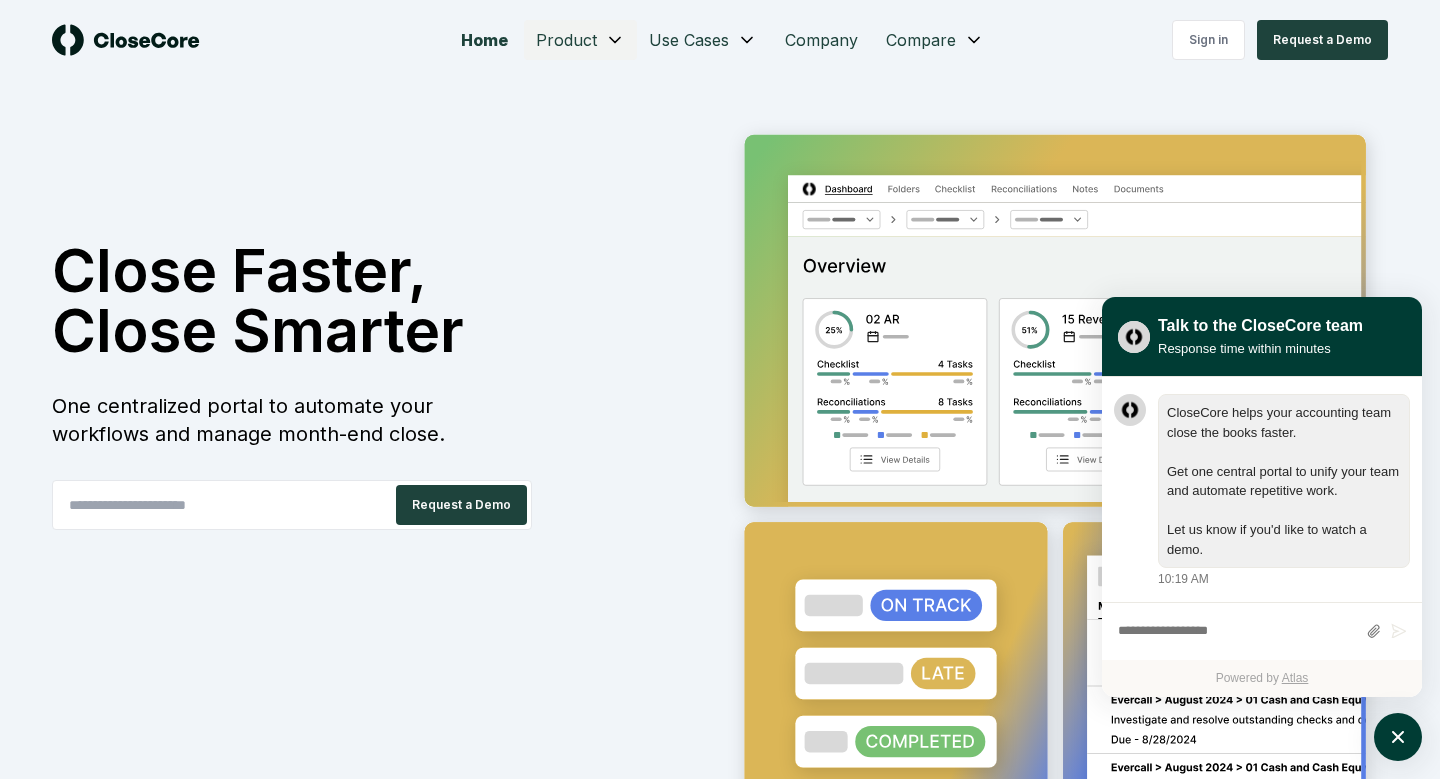 click on "Home Product Use Cases Company Compare Sign in Request a Demo Close Faster, Close Smarter One centralized portal to automate your workflows and manage month-end close. Request a Demo Revolutionize Your Financial Close Process with CloseCore Discover why more companies are switching to CloseCore for a more intuitive, efficient, and reliable close process. Standardized Monthly Workflows Set up recurring items aligned with your business days and cycles Automate email reminders to ensure seamless handoffs and timely completion of tasks Increase visibility into close progress and process for greater predictability each month Reconciliation Made Easy Balance Sheet Recs made easy due to direct integrations with ERP and cloud storage solutions Access linked ERP transactions and download directly from our platform Receive notifications when balances go out of sync Centralized Repository Enhanced search features covering the entirety of your month-end close One-click bulk download of critical audit support Product ©" at bounding box center [720, 2432] 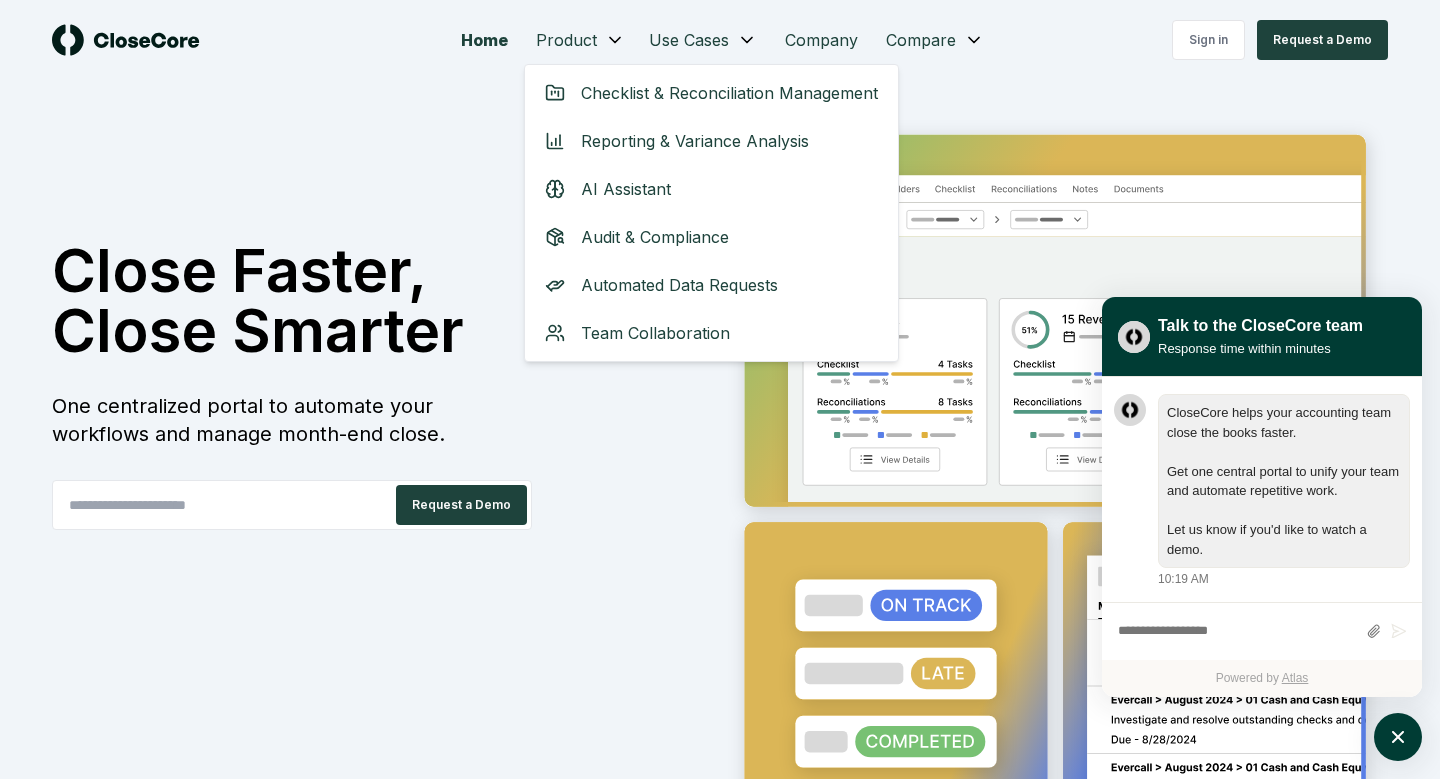 click on "Home Product Use Cases Company Compare Sign in Request a Demo Close Faster, Close Smarter One centralized portal to automate your workflows and manage month-end close. Request a Demo Revolutionize Your Financial Close Process with CloseCore Discover why more companies are switching to CloseCore for a more intuitive, efficient, and reliable close process. Standardized Monthly Workflows Set up recurring items aligned with your business days and cycles Automate email reminders to ensure seamless handoffs and timely completion of tasks Increase visibility into close progress and process for greater predictability each month Reconciliation Made Easy Balance Sheet Recs made easy due to direct integrations with ERP and cloud storage solutions Access linked ERP transactions and download directly from our platform Receive notifications when balances go out of sync Centralized Repository Enhanced search features covering the entirety of your month-end close One-click bulk download of critical audit support Product ©" at bounding box center (720, 2432) 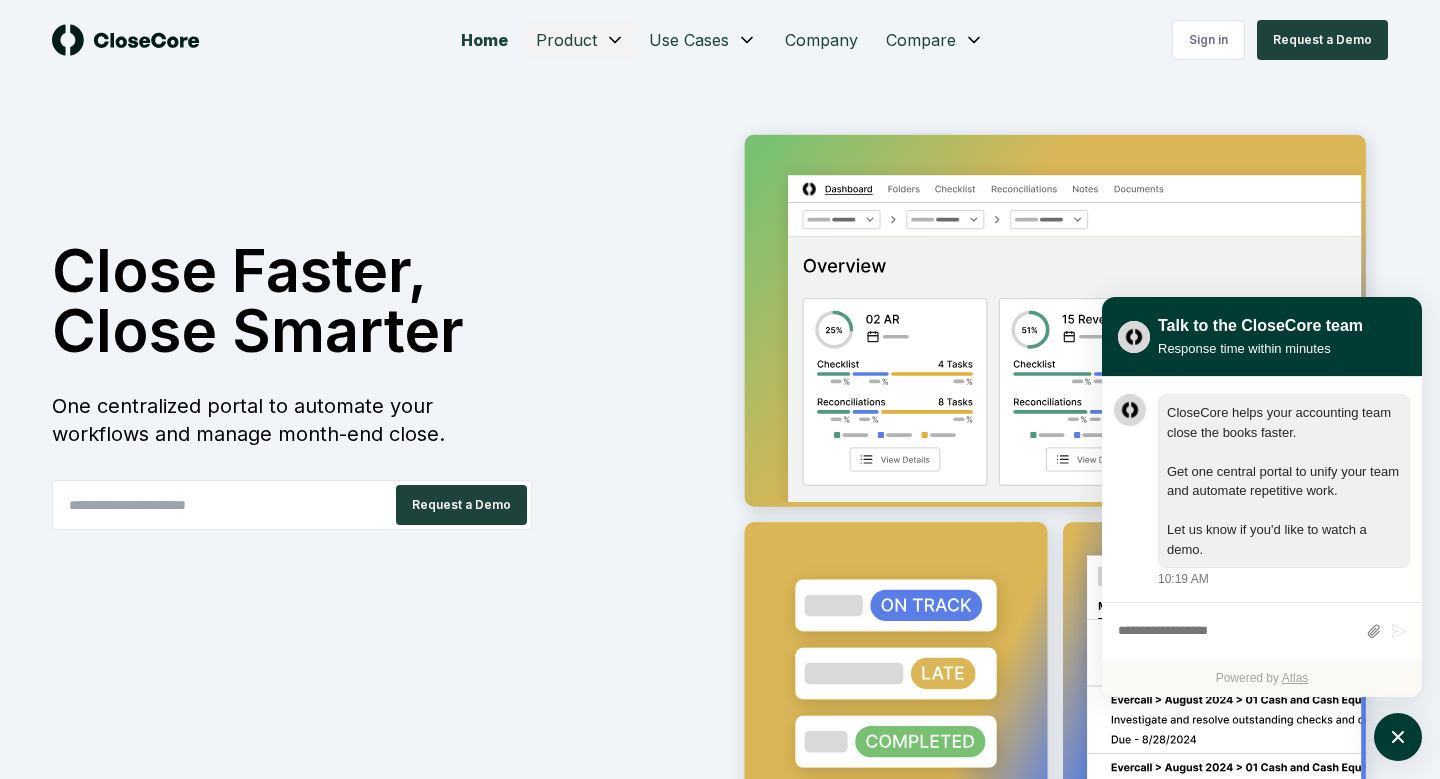 click on "Home Product Use Cases Company Compare Sign in Request a Demo Close Faster, Close Smarter One centralized portal to automate your workflows and manage month-end close. Request a Demo Revolutionize Your Financial Close Process with CloseCore Discover why more companies are switching to CloseCore for a more intuitive, efficient, and reliable close process. Standardized Monthly Workflows Set up recurring items aligned with your business days and cycles Automate email reminders to ensure seamless handoffs and timely completion of tasks Increase visibility into close progress and process for greater predictability each month Reconciliation Made Easy Balance Sheet Recs made easy due to direct integrations with ERP and cloud storage solutions Access linked ERP transactions and download directly from our platform Receive notifications when balances go out of sync Centralized Repository Enhanced search features covering the entirety of your month-end close One-click bulk download of critical audit support Product ©" at bounding box center (720, 2432) 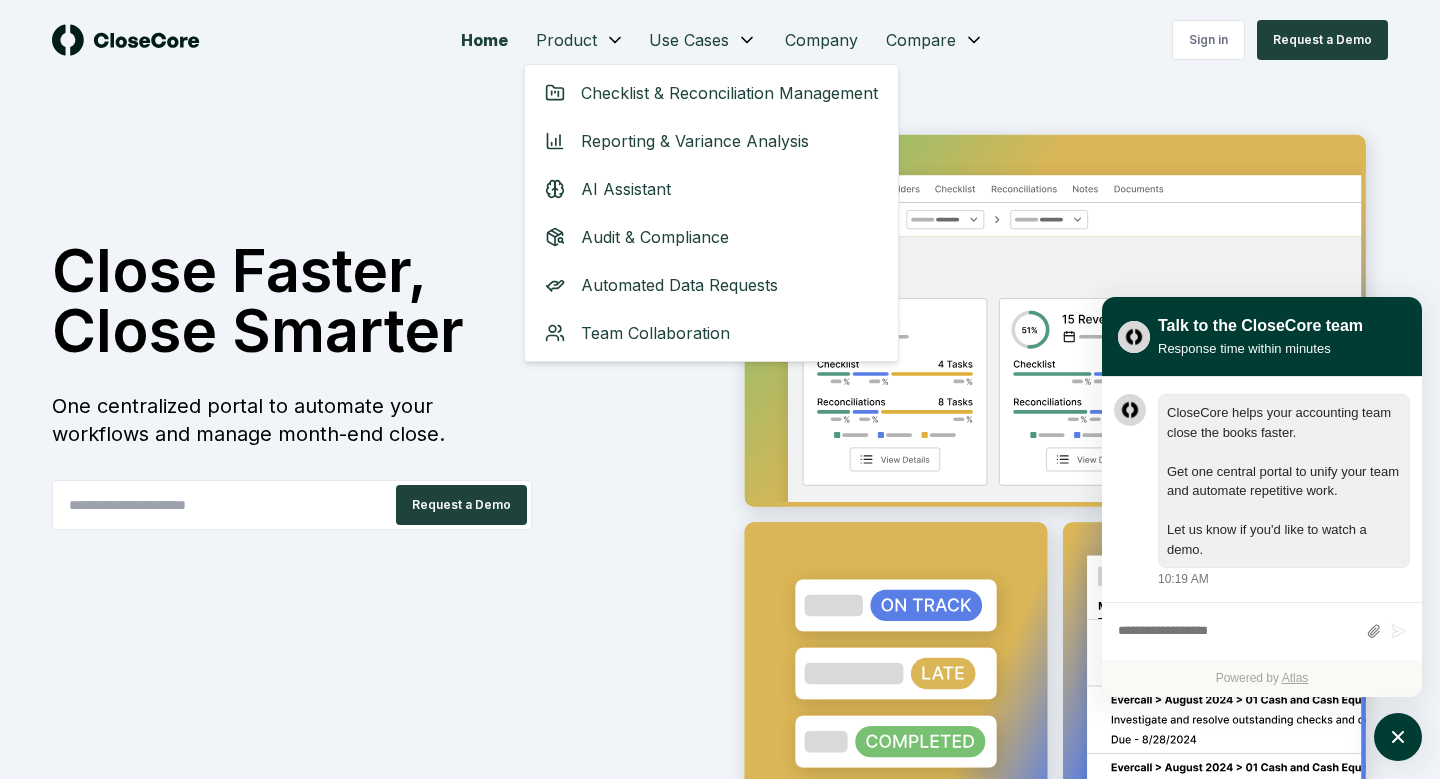 click on "Home Product Use Cases Company Compare Sign in Request a Demo Close Faster, Close Smarter One centralized portal to automate your workflows and manage month-end close. Request a Demo Revolutionize Your Financial Close Process with CloseCore Discover why more companies are switching to CloseCore for a more intuitive, efficient, and reliable close process. Standardized Monthly Workflows Set up recurring items aligned with your business days and cycles Automate email reminders to ensure seamless handoffs and timely completion of tasks Increase visibility into close progress and process for greater predictability each month Reconciliation Made Easy Balance Sheet Recs made easy due to direct integrations with ERP and cloud storage solutions Access linked ERP transactions and download directly from our platform Receive notifications when balances go out of sync Centralized Repository Enhanced search features covering the entirety of your month-end close One-click bulk download of critical audit support Product ©" at bounding box center [720, 2432] 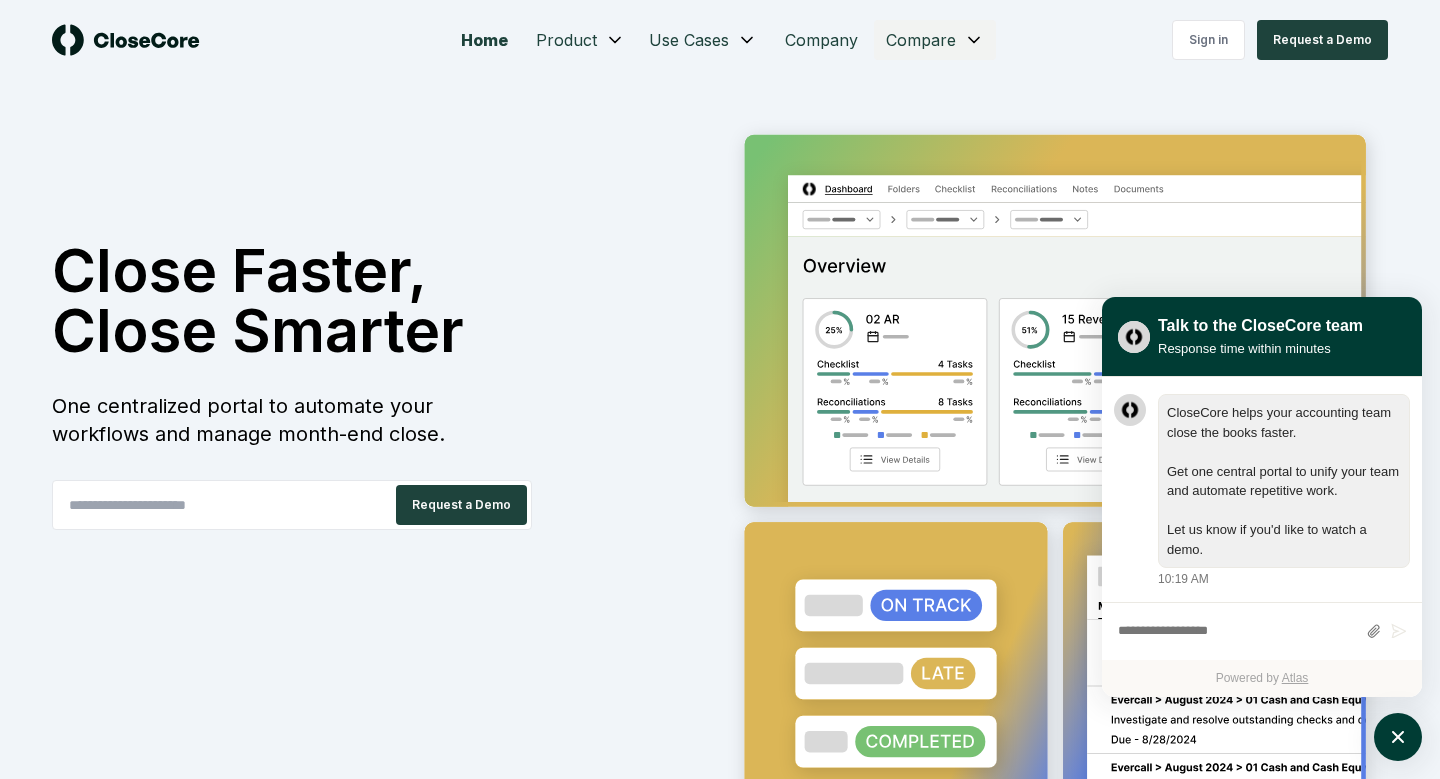 click on "Home Product Use Cases Company Compare Sign in Request a Demo Close Faster, Close Smarter One centralized portal to automate your workflows and manage month-end close. Request a Demo Revolutionize Your Financial Close Process with CloseCore Discover why more companies are switching to CloseCore for a more intuitive, efficient, and reliable close process. Standardized Monthly Workflows Set up recurring items aligned with your business days and cycles Automate email reminders to ensure seamless handoffs and timely completion of tasks Increase visibility into close progress and process for greater predictability each month Reconciliation Made Easy Balance Sheet Recs made easy due to direct integrations with ERP and cloud storage solutions Access linked ERP transactions and download directly from our platform Receive notifications when balances go out of sync Centralized Repository Enhanced search features covering the entirety of your month-end close One-click bulk download of critical audit support Product ©" at bounding box center [720, 2432] 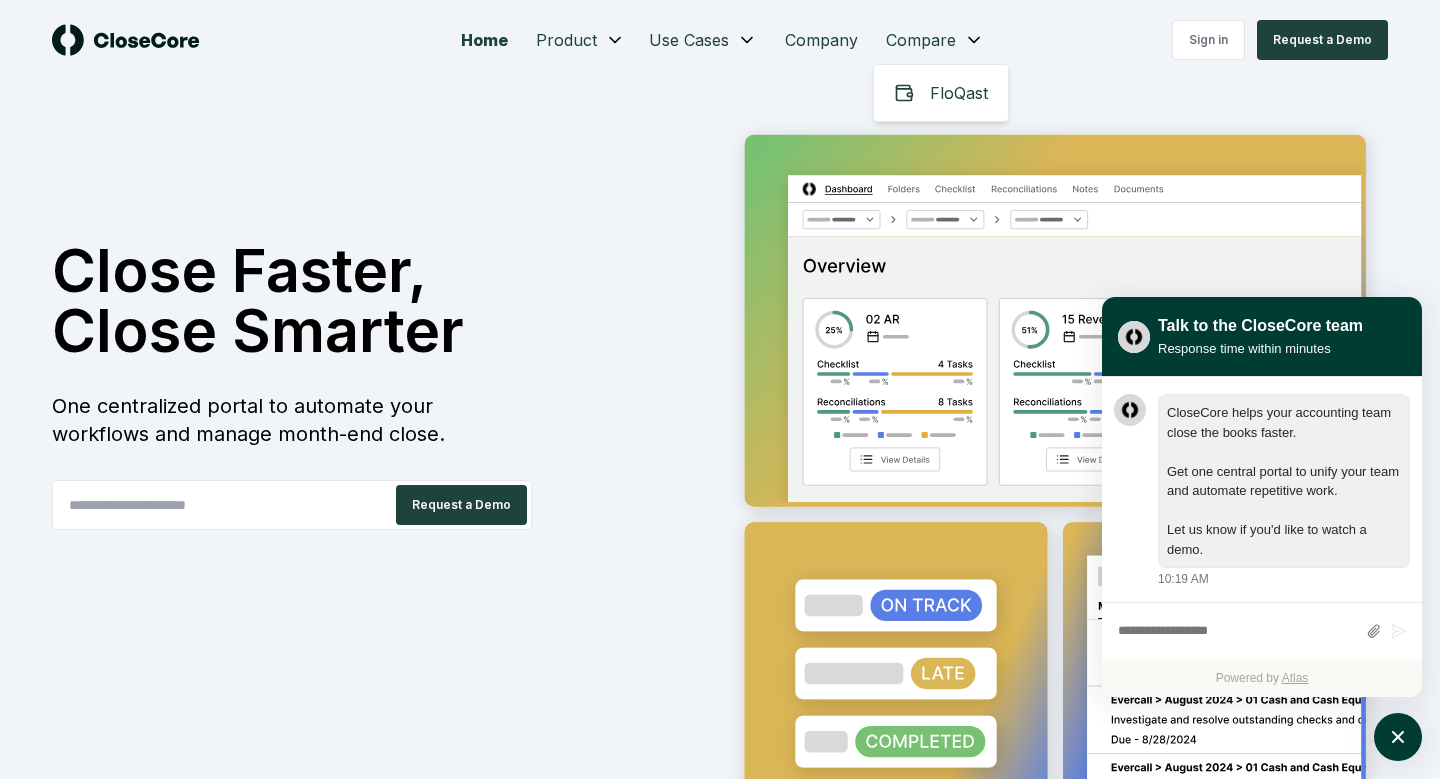 click on "Home Product Use Cases Company Compare Sign in Request a Demo Close Faster, Close Smarter One centralized portal to automate your workflows and manage month-end close. Request a Demo Revolutionize Your Financial Close Process with CloseCore Discover why more companies are switching to CloseCore for a more intuitive, efficient, and reliable close process. Standardized Monthly Workflows Set up recurring items aligned with your business days and cycles Automate email reminders to ensure seamless handoffs and timely completion of tasks Increase visibility into close progress and process for greater predictability each month Reconciliation Made Easy Balance Sheet Recs made easy due to direct integrations with ERP and cloud storage solutions Access linked ERP transactions and download directly from our platform Receive notifications when balances go out of sync Centralized Repository Enhanced search features covering the entirety of your month-end close One-click bulk download of critical audit support Product ©" at bounding box center [720, 2432] 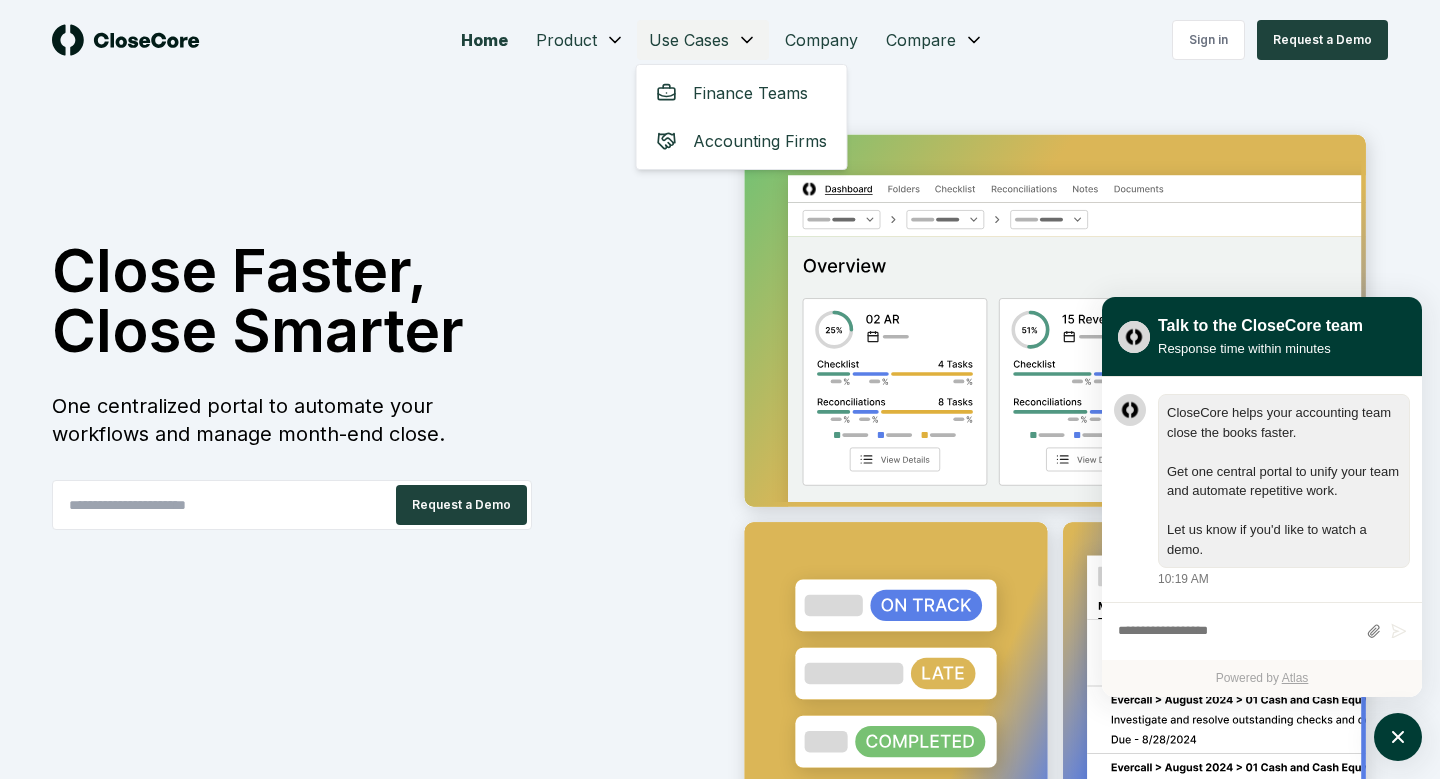 click on "Home Product Use Cases Company Compare Sign in Request a Demo Close Faster, Close Smarter One centralized portal to automate your workflows and manage month-end close. Request a Demo Revolutionize Your Financial Close Process with CloseCore Discover why more companies are switching to CloseCore for a more intuitive, efficient, and reliable close process. Standardized Monthly Workflows Set up recurring items aligned with your business days and cycles Automate email reminders to ensure seamless handoffs and timely completion of tasks Increase visibility into close progress and process for greater predictability each month Reconciliation Made Easy Balance Sheet Recs made easy due to direct integrations with ERP and cloud storage solutions Access linked ERP transactions and download directly from our platform Receive notifications when balances go out of sync Centralized Repository Enhanced search features covering the entirety of your month-end close One-click bulk download of critical audit support Product ©" at bounding box center (720, 2432) 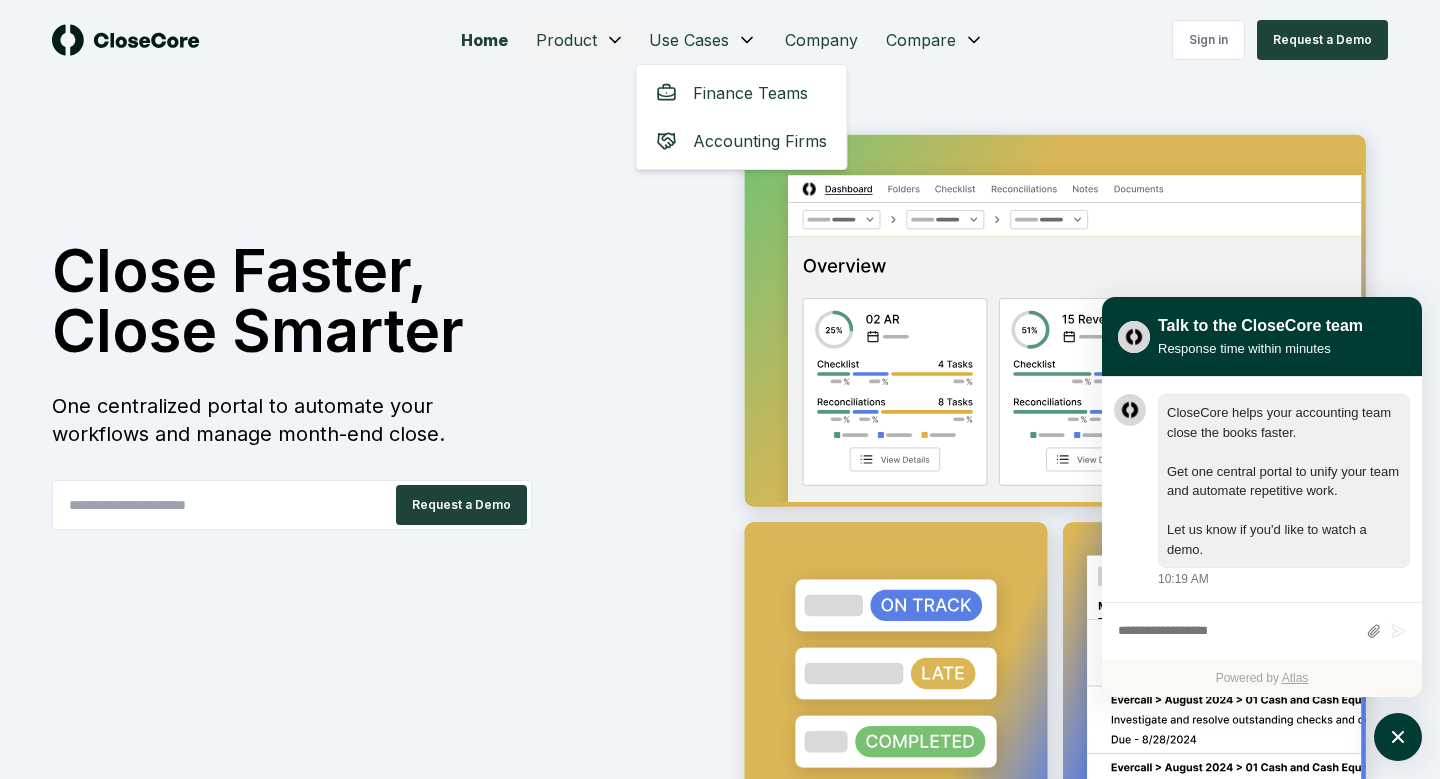 click on "Home Product Use Cases Company Compare Sign in Request a Demo Close Faster, Close Smarter One centralized portal to automate your workflows and manage month-end close. Request a Demo Revolutionize Your Financial Close Process with CloseCore Discover why more companies are switching to CloseCore for a more intuitive, efficient, and reliable close process. Standardized Monthly Workflows Set up recurring items aligned with your business days and cycles Automate email reminders to ensure seamless handoffs and timely completion of tasks Increase visibility into close progress and process for greater predictability each month Reconciliation Made Easy Balance Sheet Recs made easy due to direct integrations with ERP and cloud storage solutions Access linked ERP transactions and download directly from our platform Receive notifications when balances go out of sync Centralized Repository Enhanced search features covering the entirety of your month-end close One-click bulk download of critical audit support Product ©" at bounding box center (720, 2432) 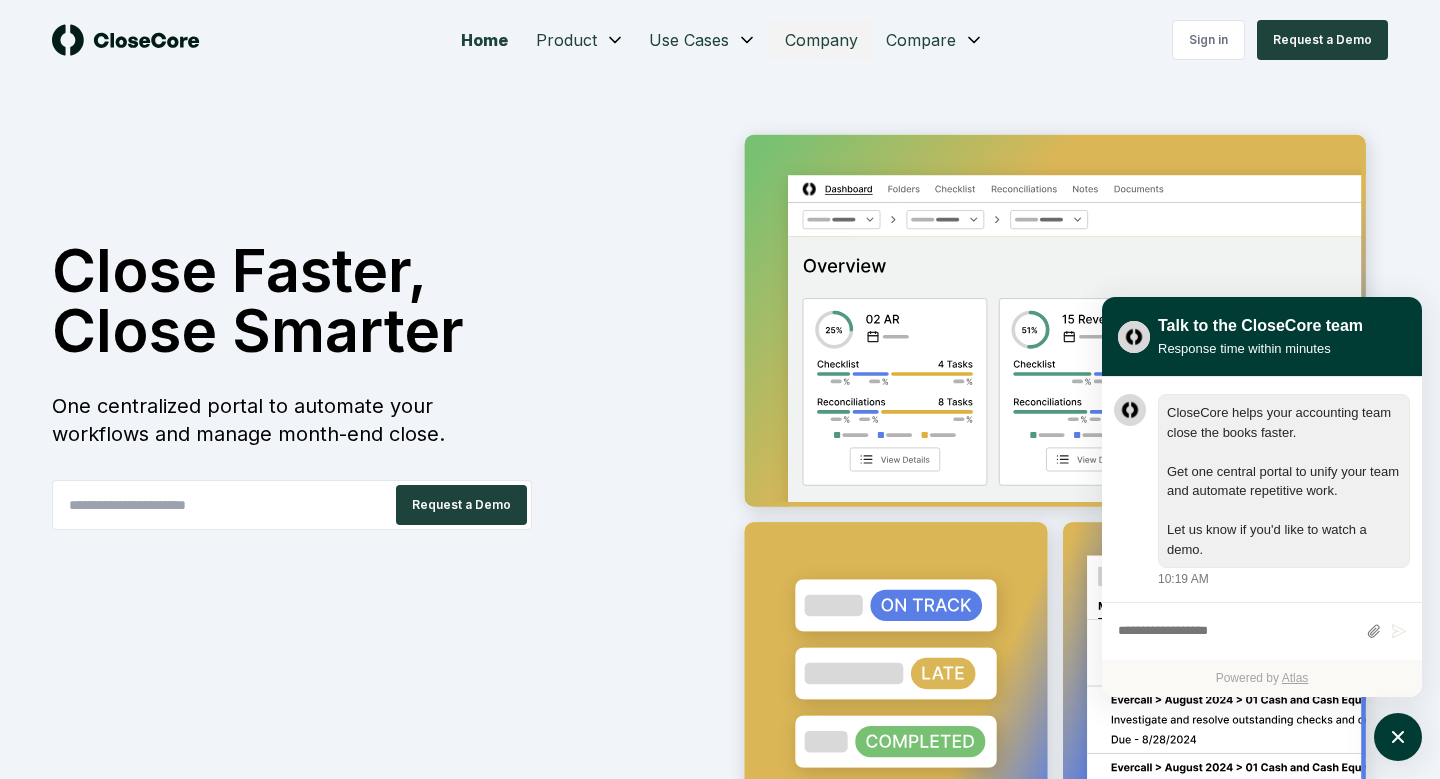 click on "Company" at bounding box center (821, 40) 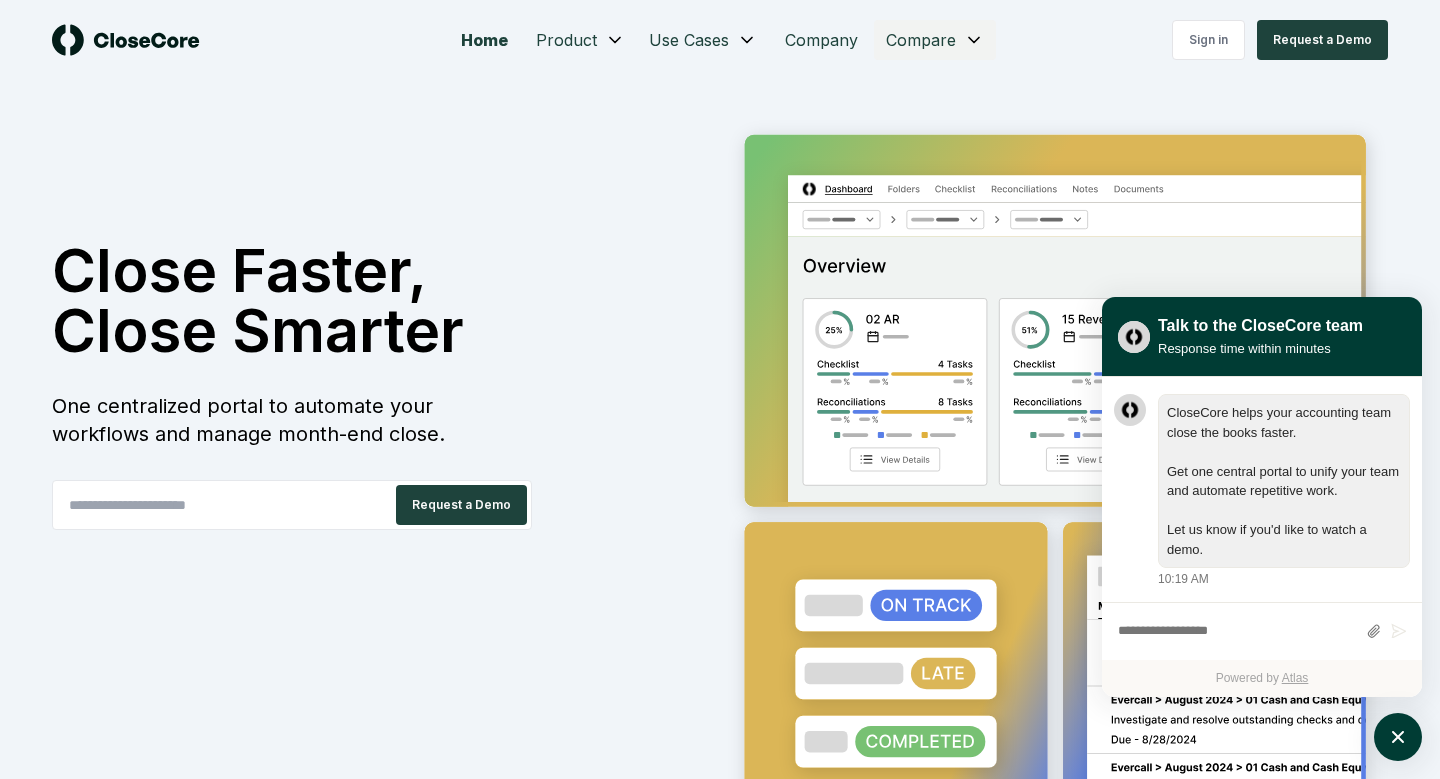 click on "Home Product Use Cases Company Compare Sign in Request a Demo Close Faster, Close Smarter One centralized portal to automate your workflows and manage month-end close. Request a Demo Revolutionize Your Financial Close Process with CloseCore Discover why more companies are switching to CloseCore for a more intuitive, efficient, and reliable close process. Standardized Monthly Workflows Set up recurring items aligned with your business days and cycles Automate email reminders to ensure seamless handoffs and timely completion of tasks Increase visibility into close progress and process for greater predictability each month Reconciliation Made Easy Balance Sheet Recs made easy due to direct integrations with ERP and cloud storage solutions Access linked ERP transactions and download directly from our platform Receive notifications when balances go out of sync Centralized Repository Enhanced search features covering the entirety of your month-end close One-click bulk download of critical audit support Product ©" at bounding box center (720, 2432) 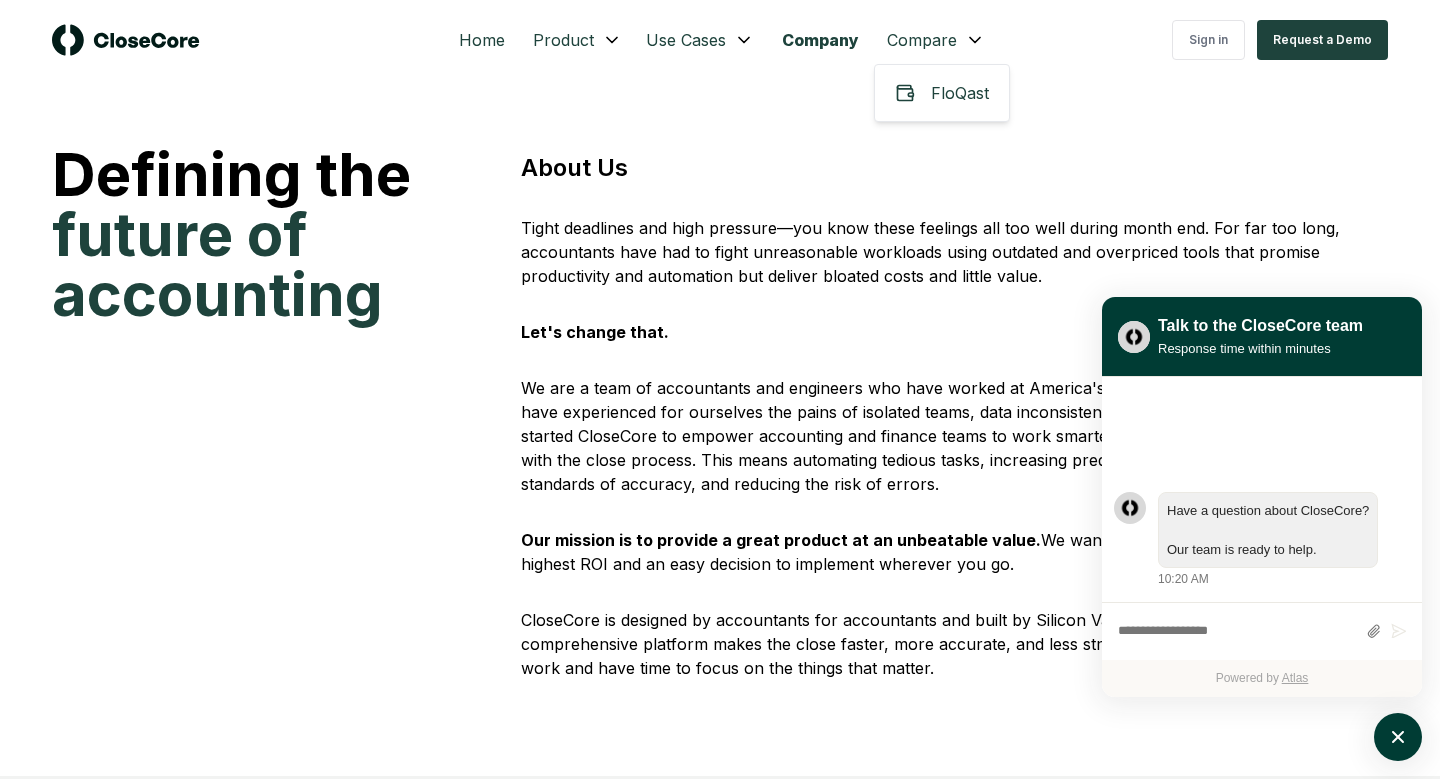 click on "Home Product Use Cases Company Compare Sign in Request a Demo Defining the future of accounting About Us Tight deadlines and high pressure—you know these feelings all too well during month end. For far too long, accountants have had to fight unreasonable workloads using outdated and overpriced tools that promise productivity and automation but deliver bloated costs and little value. Let's change that. We are a team of accountants and engineers who have worked at America's fastest growing companies. We have experienced for ourselves the pains of isolated teams, data inconsistencies and fragmented systems. We started CloseCore to empower accounting and finance teams to work smarter, with more confidence—starting with the close process. This means automating tedious tasks, increasing predictability and visibility, enforcing strict standards of accuracy, and reducing the risk of errors. Our mission is to provide a great product at an unbeatable value. Why Us One-month trial One-day implementation Product ©" at bounding box center [720, 1111] 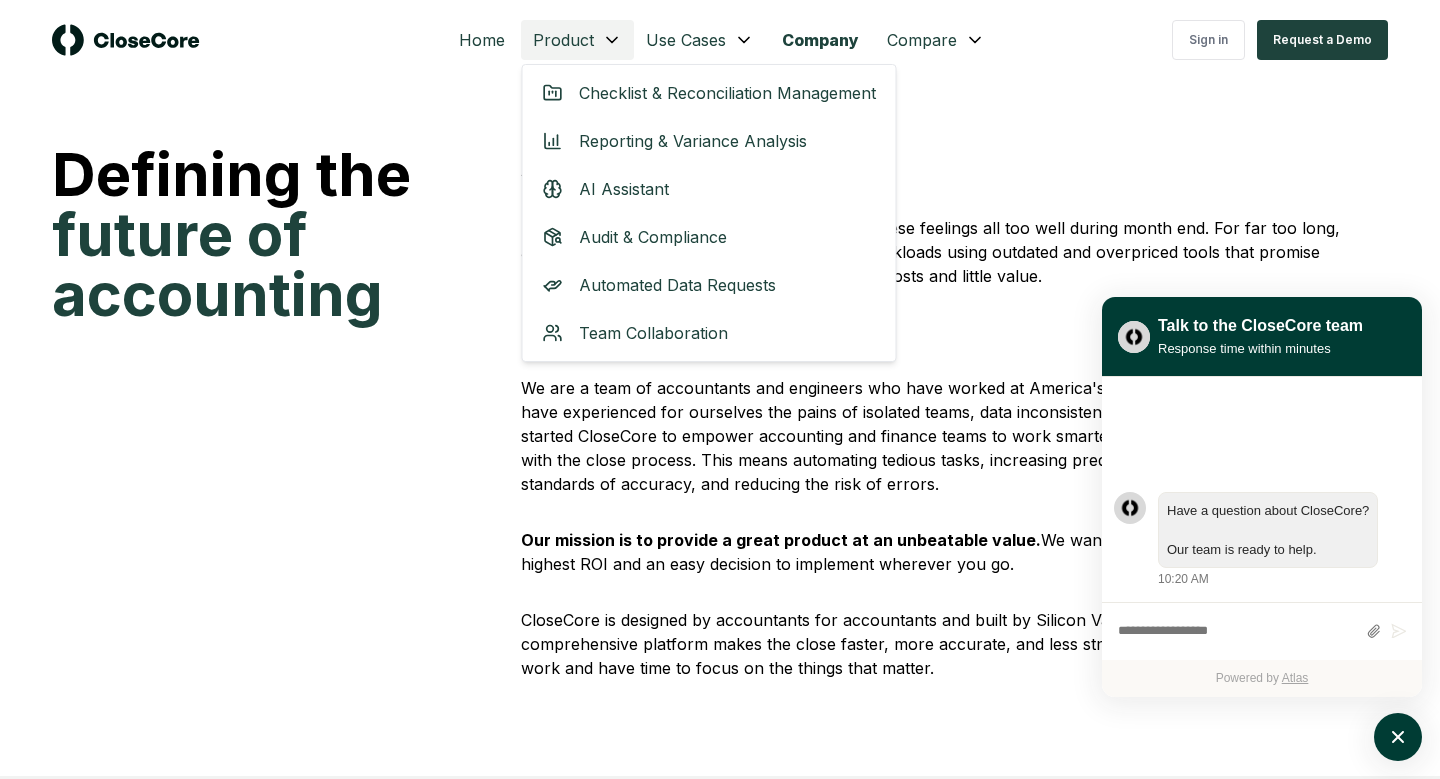 click on "Home Product Use Cases Company Compare Sign in Request a Demo Defining the future of accounting About Us Tight deadlines and high pressure—you know these feelings all too well during month end. For far too long, accountants have had to fight unreasonable workloads using outdated and overpriced tools that promise productivity and automation but deliver bloated costs and little value. Let's change that. We are a team of accountants and engineers who have worked at America's fastest growing companies. We have experienced for ourselves the pains of isolated teams, data inconsistencies and fragmented systems. We started CloseCore to empower accounting and finance teams to work smarter, with more confidence—starting with the close process. This means automating tedious tasks, increasing predictability and visibility, enforcing strict standards of accuracy, and reducing the risk of errors. Our mission is to provide a great product at an unbeatable value. Why Us One-month trial One-day implementation Product ©" at bounding box center (720, 1111) 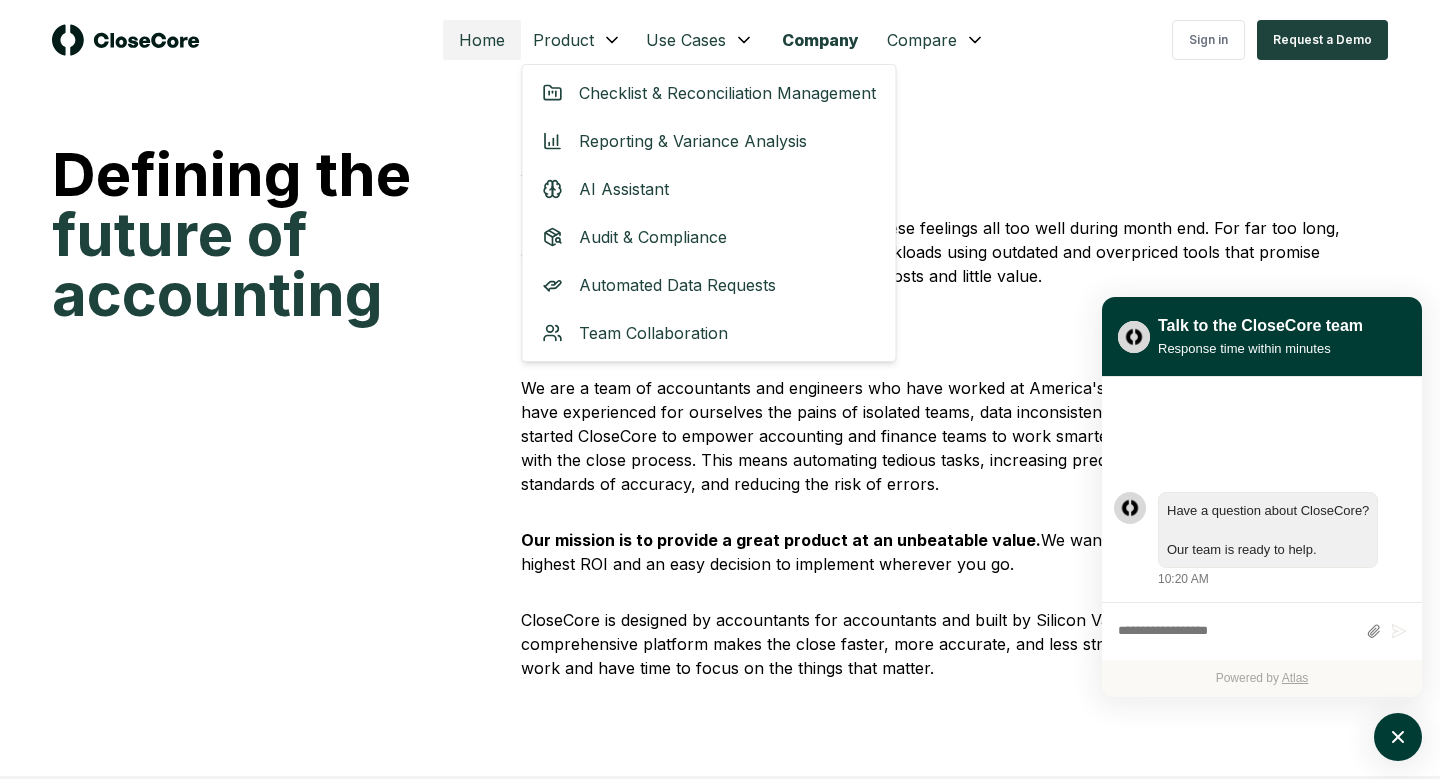 click on "Home Product Use Cases Company Compare Sign in Request a Demo Defining the future of accounting About Us Tight deadlines and high pressure—you know these feelings all too well during month end. For far too long, accountants have had to fight unreasonable workloads using outdated and overpriced tools that promise productivity and automation but deliver bloated costs and little value. Let's change that. We are a team of accountants and engineers who have worked at America's fastest growing companies. We have experienced for ourselves the pains of isolated teams, data inconsistencies and fragmented systems. We started CloseCore to empower accounting and finance teams to work smarter, with more confidence—starting with the close process. This means automating tedious tasks, increasing predictability and visibility, enforcing strict standards of accuracy, and reducing the risk of errors. Our mission is to provide a great product at an unbeatable value. Why Us One-month trial One-day implementation Product ©" at bounding box center (720, 1111) 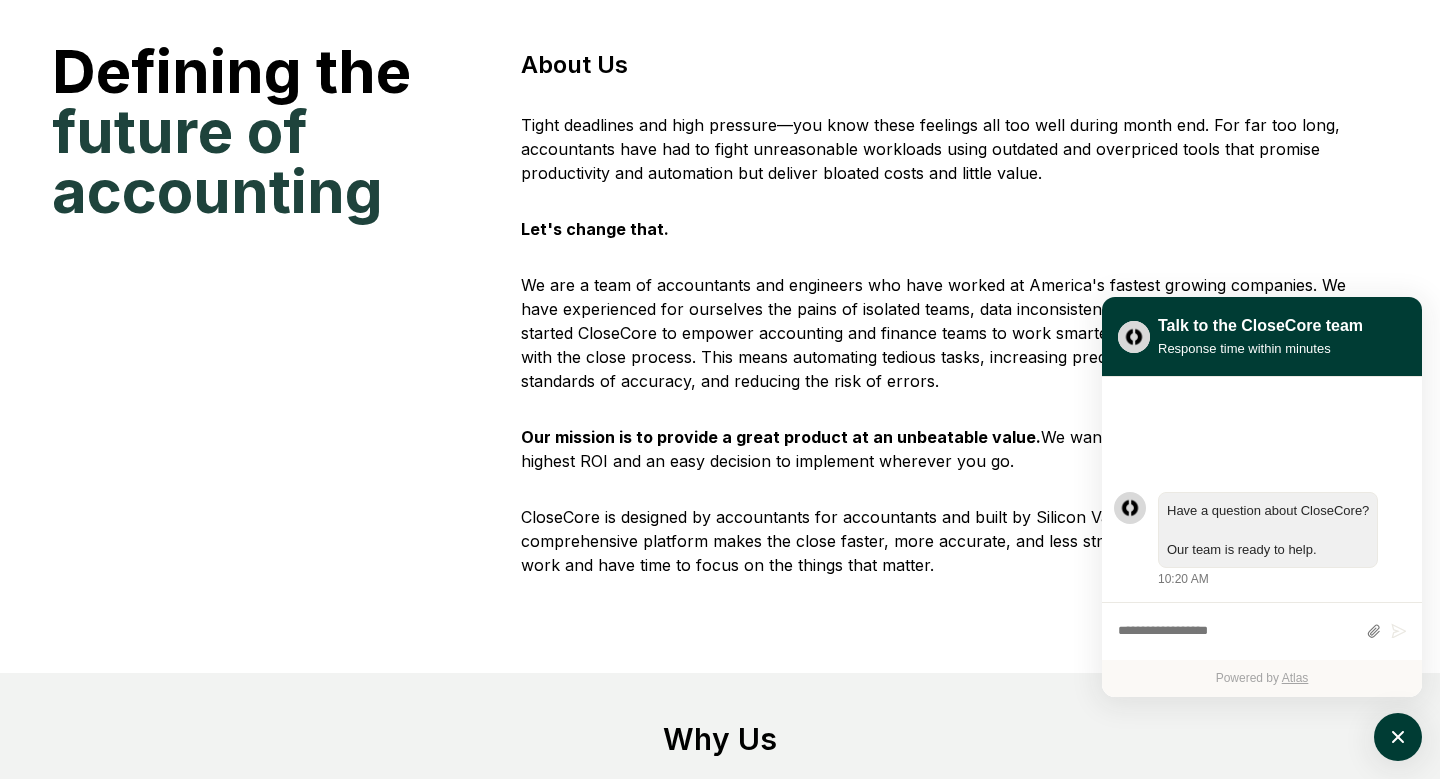 scroll, scrollTop: 0, scrollLeft: 0, axis: both 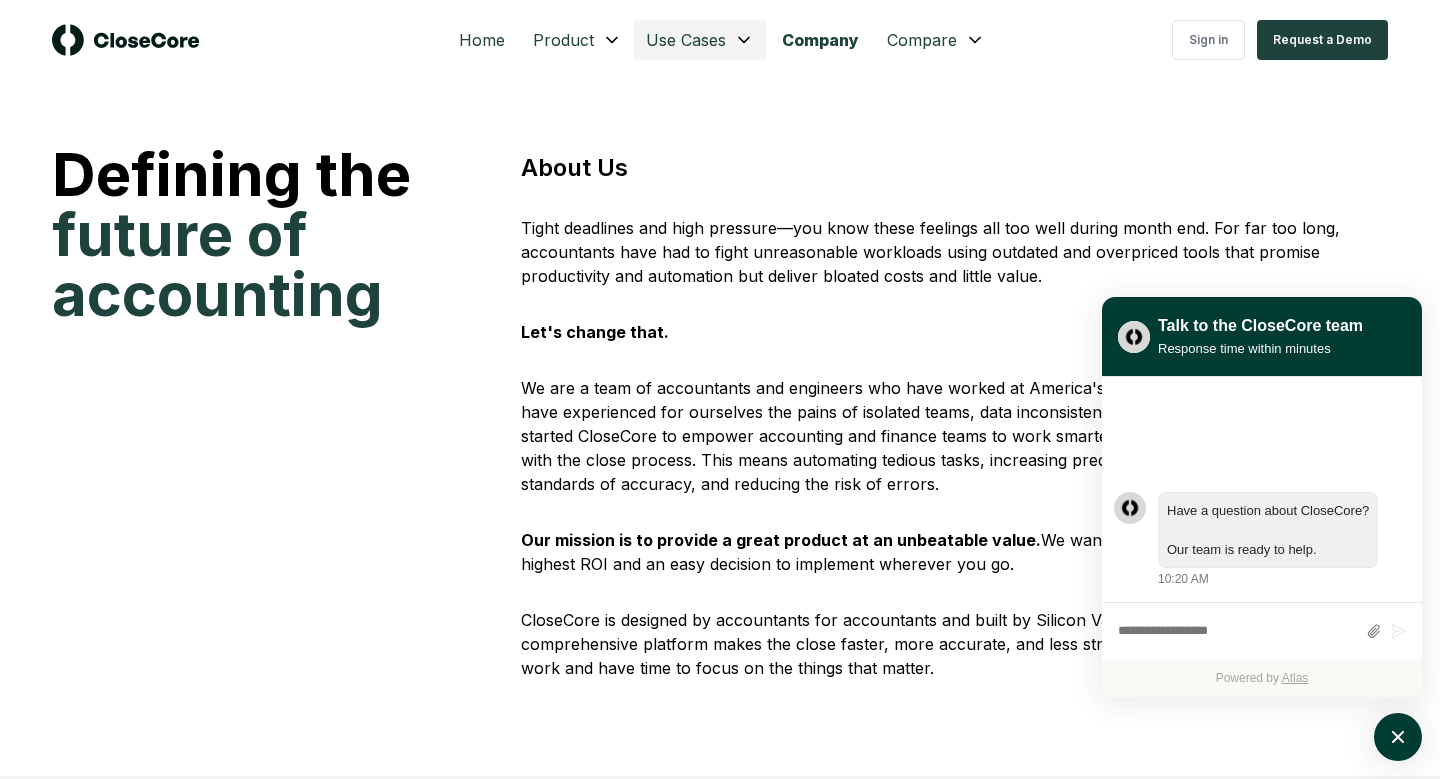 click on "Home Product Use Cases Company Compare Sign in Request a Demo Defining the future of accounting About Us Tight deadlines and high pressure—you know these feelings all too well during month end. For far too long, accountants have had to fight unreasonable workloads using outdated and overpriced tools that promise productivity and automation but deliver bloated costs and little value. Let's change that. We are a team of accountants and engineers who have worked at America's fastest growing companies. We have experienced for ourselves the pains of isolated teams, data inconsistencies and fragmented systems. We started CloseCore to empower accounting and finance teams to work smarter, with more confidence—starting with the close process. This means automating tedious tasks, increasing predictability and visibility, enforcing strict standards of accuracy, and reducing the risk of errors. Our mission is to provide a great product at an unbeatable value. Why Us One-month trial One-day implementation Product ©" at bounding box center (720, 1111) 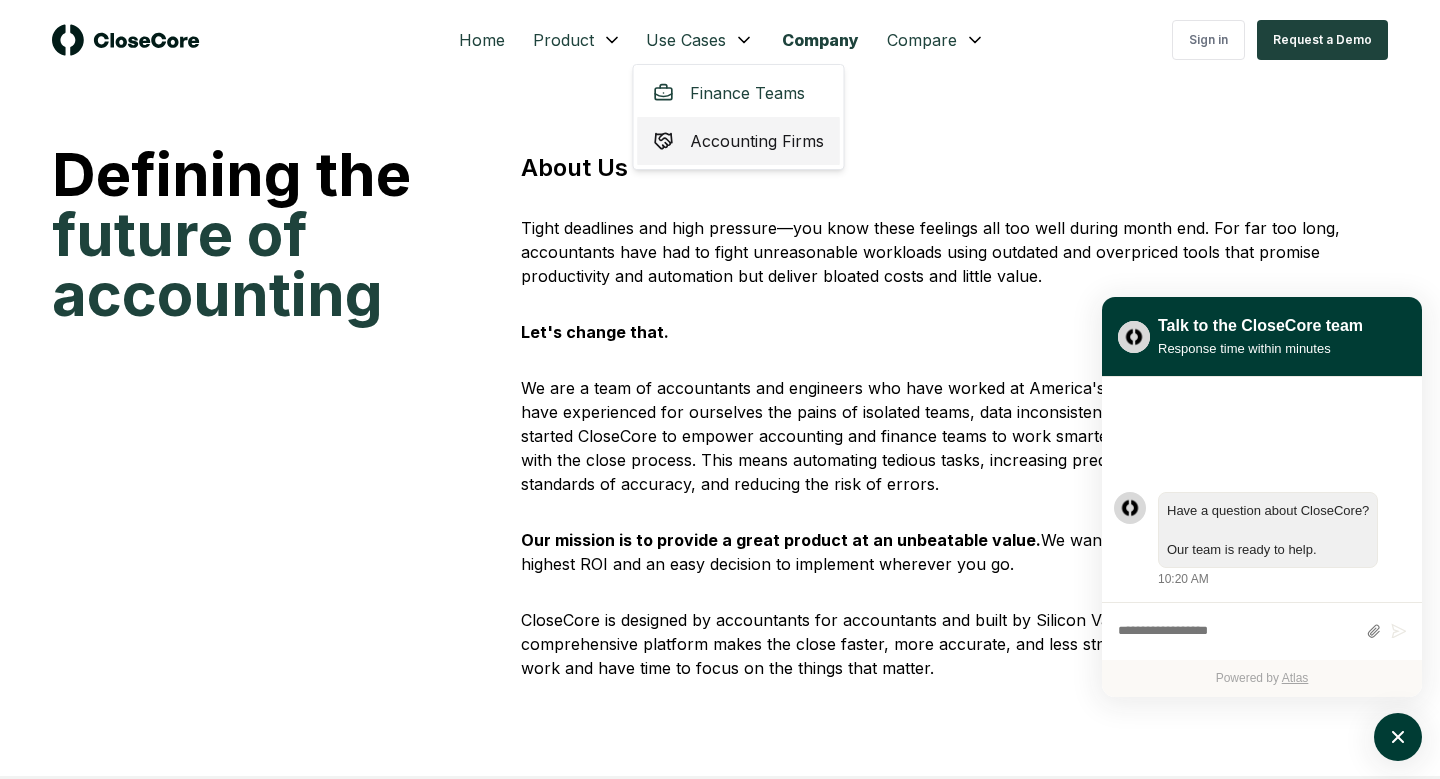 click on "Accounting Firms" at bounding box center (757, 141) 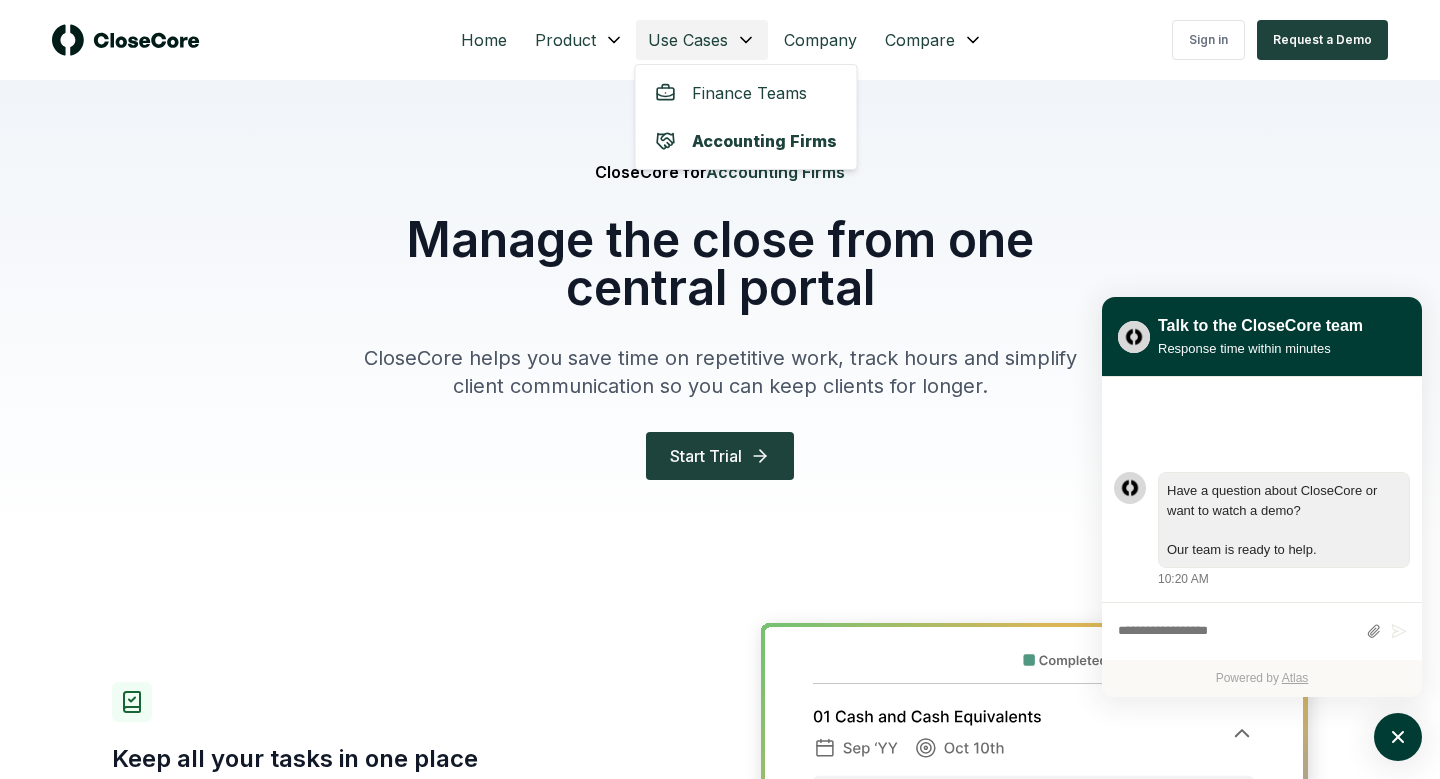 click on "Home Product Use Cases Company Compare Sign in Request a Demo CloseCore for  Accounting Firms Manage the close from one central portal CloseCore helps you save time on repetitive work, track hours and simplify client communication so you can keep clients for longer. Start Trial Keep all your tasks in one place Tasks and folders are configured once and automatically recreated every month. Reduce errors and save hours of manual work. Set up recurring checklist and reconciliation tasks Get daily and weekly notifications for overdue, daily and upcoming tasks Export financials from CloseCore immediately after the books are closed Collaborate directly with clients Prevent surprises and ensure completeness and accuracy of your work by keeping clients in the loop. Ask questions about transactions, documents and tasks in CloseCore Request sign-off from clients on especially important tasks Keep a single source of truth; use your own file storage or your clients' shared storage Scale with your clients Schedule a Demo" at bounding box center [720, 2277] 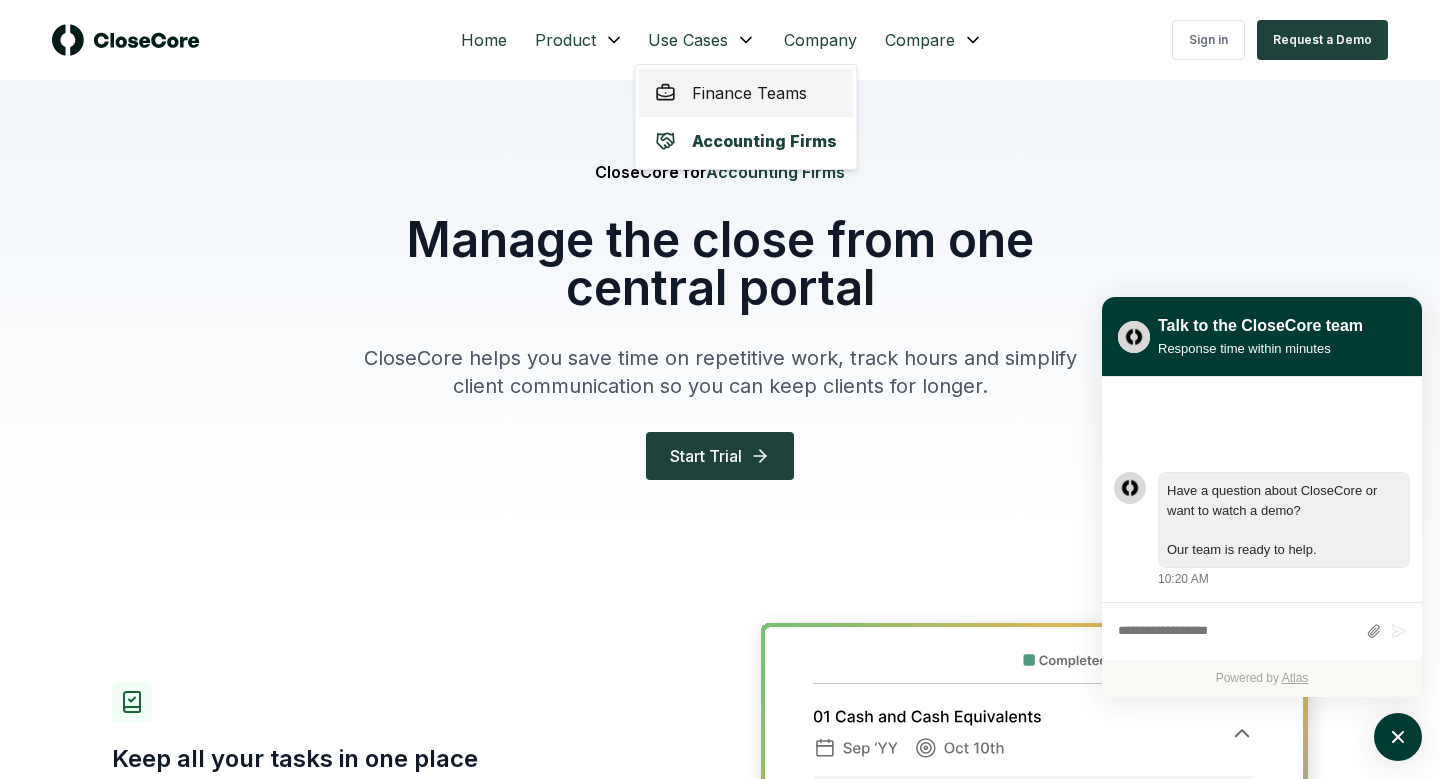 click on "Finance Teams" at bounding box center [746, 93] 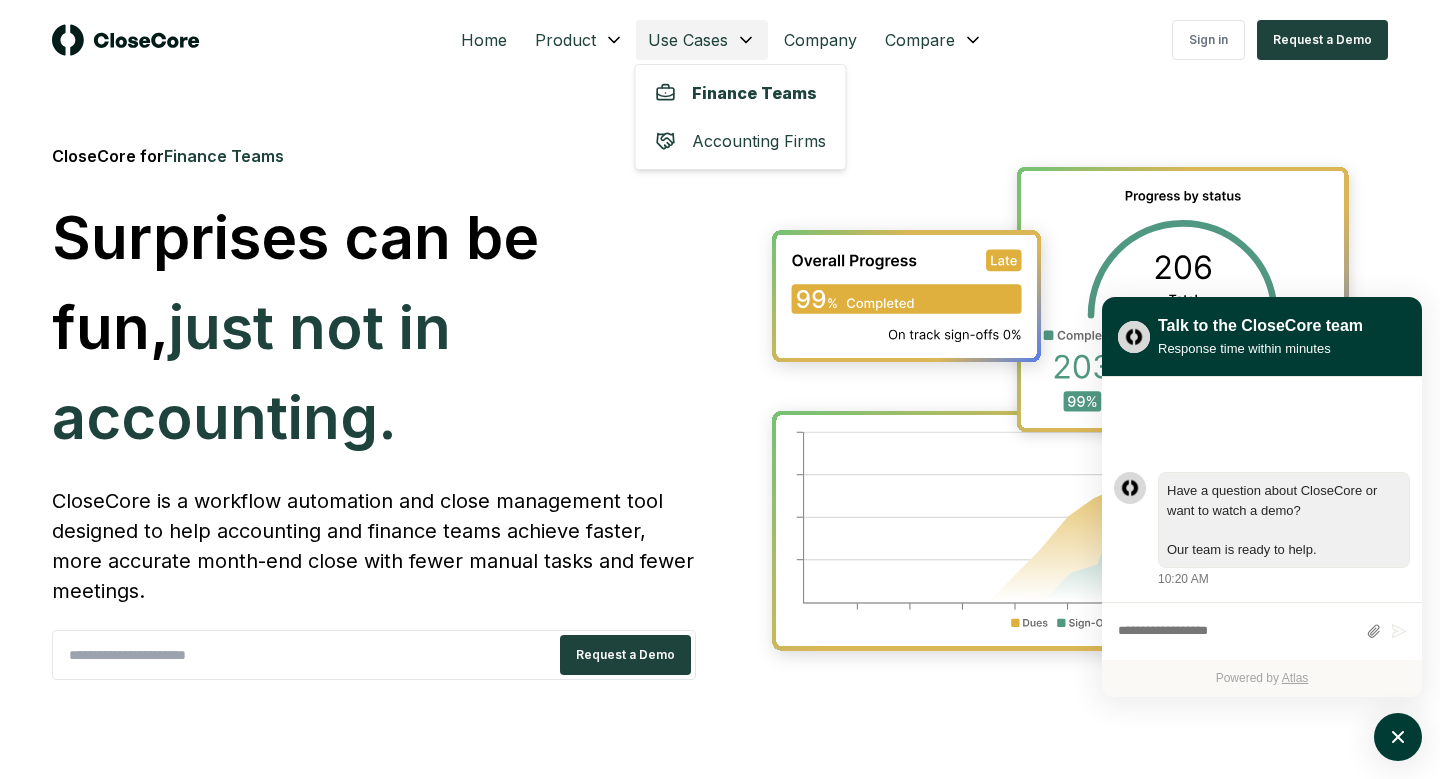 click on "Home Product Use Cases Company Compare Sign in Request a Demo CloseCore for  Finance Teams   Surprises can be fun,  just not in accounting. CloseCore is a workflow automation and close management tool designed to help accounting and finance teams achieve faster, more accurate month-end close with fewer manual tasks and fewer meetings. Request a Demo Experience a smoother, more accurate month-end close every time. Stress-free audits Keep audit trails, streamline reviews, and access documents easily so you are always audit-ready. Data is securely stored and organized for a clean, compliant close. Achieve a flawless close, faster Eliminate repetitive tasks, boost collaboration, and enhance visibility for greater efficiency and accuracy. CloseCore customers reduce closing time by an average of 30%. Improved team collaboration CloseCore boosts collaboration among your team, department heads, and auditors. Real-time updates and shared workflows keep everyone aligned on goals and deadlines. Controllers CFOs CFOs ©" at bounding box center (720, 2722) 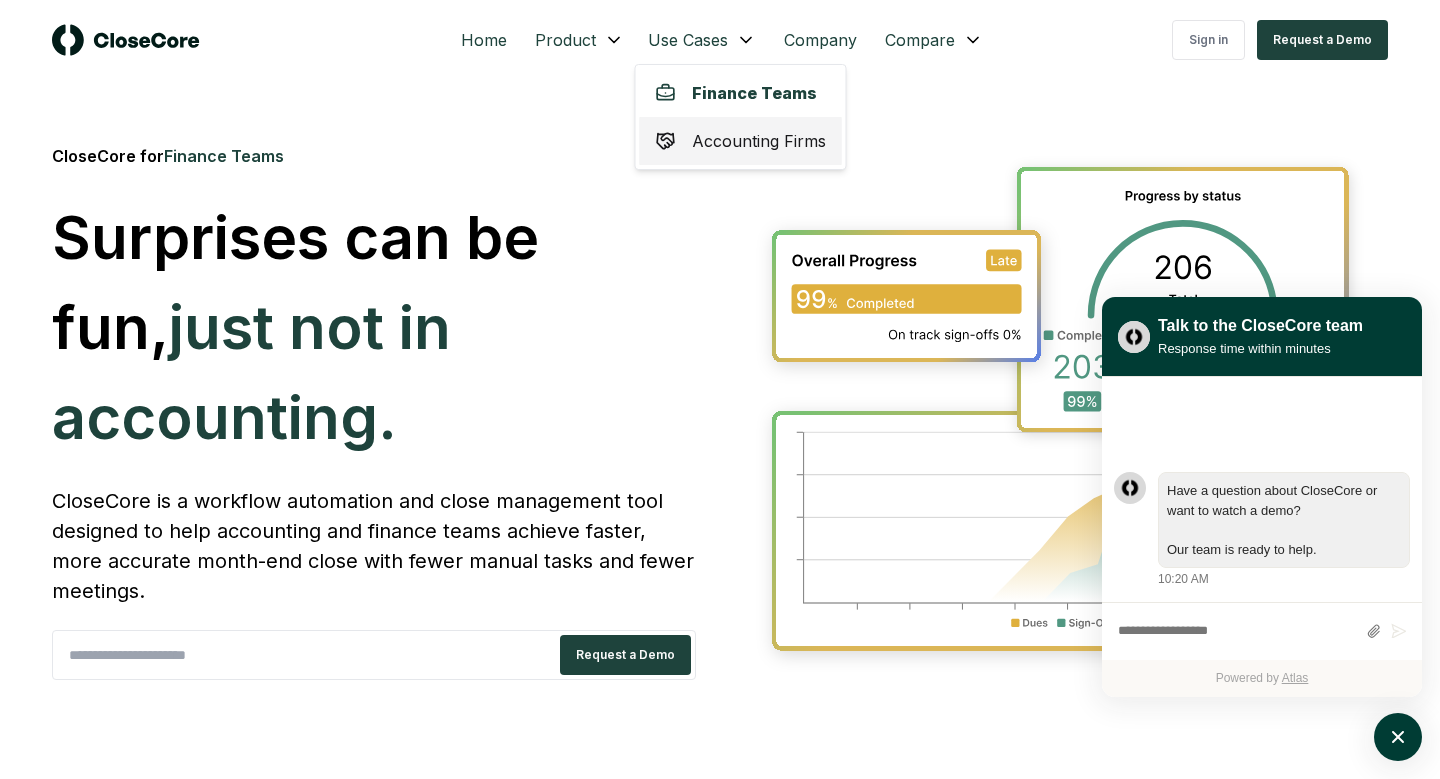 click on "Accounting Firms" at bounding box center [741, 141] 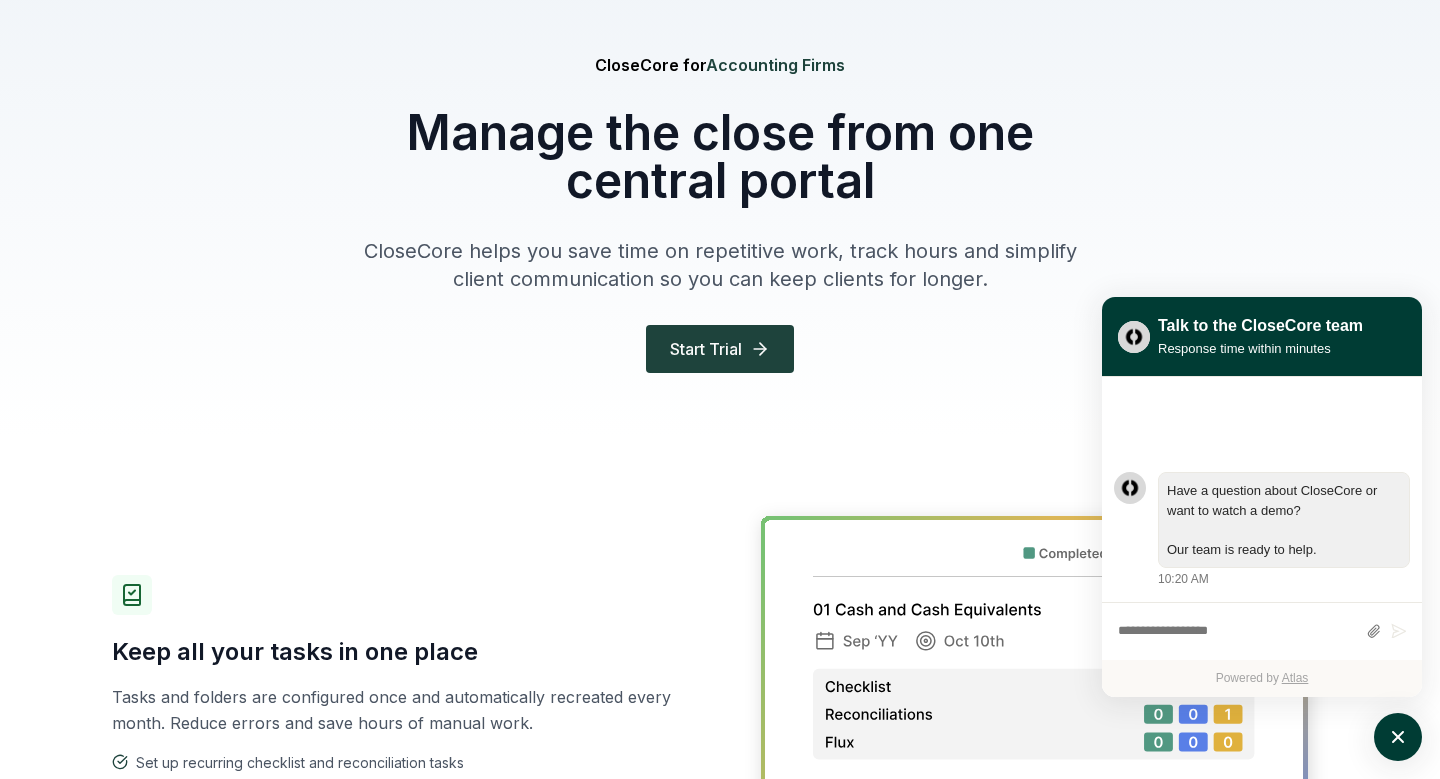scroll, scrollTop: 0, scrollLeft: 0, axis: both 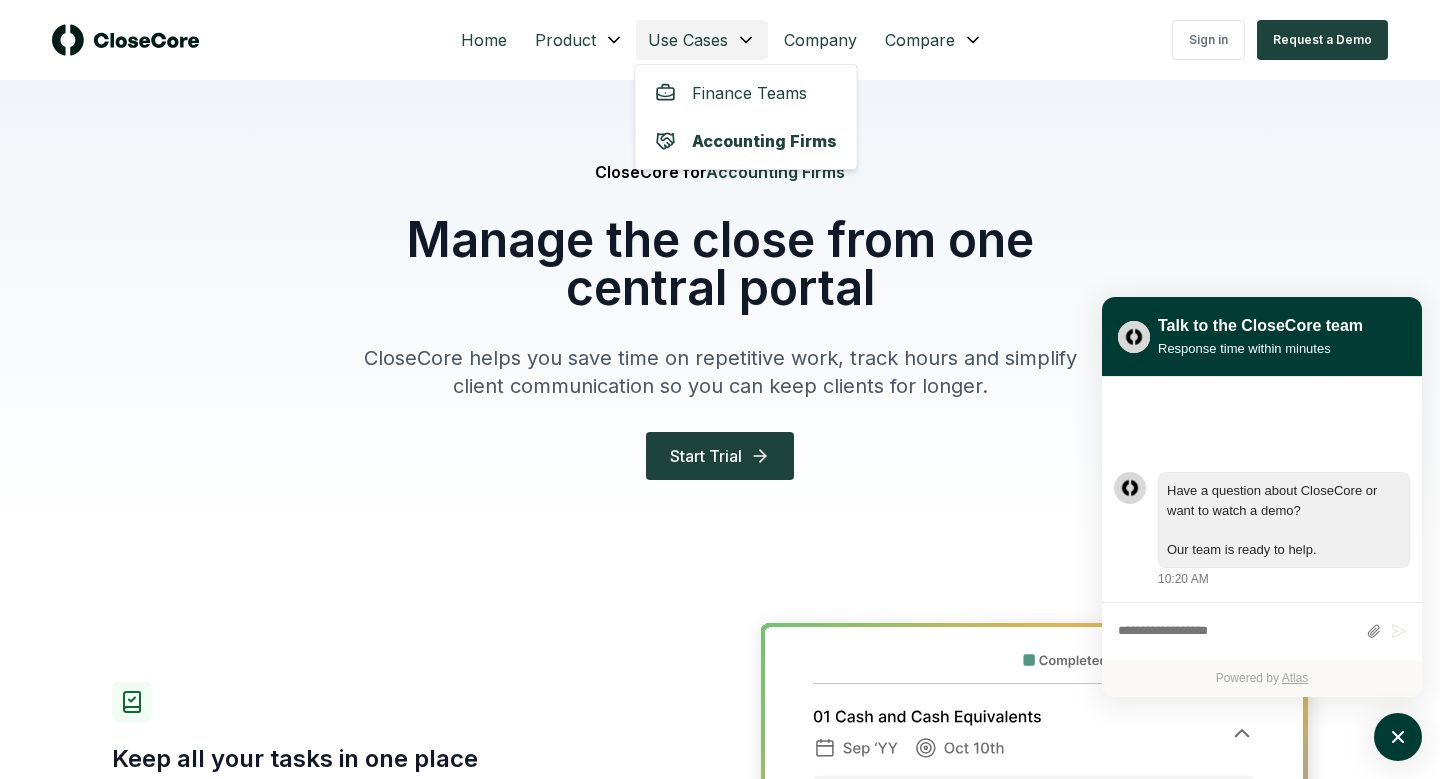click on "Home Product Use Cases Company Compare Sign in Request a Demo CloseCore for  Accounting Firms Manage the close from one central portal CloseCore helps you save time on repetitive work, track hours and simplify client communication so you can keep clients for longer. Start Trial Keep all your tasks in one place Tasks and folders are configured once and automatically recreated every month. Reduce errors and save hours of manual work. Set up recurring checklist and reconciliation tasks Get daily and weekly notifications for overdue, daily and upcoming tasks Export financials from CloseCore immediately after the books are closed Collaborate directly with clients Prevent surprises and ensure completeness and accuracy of your work by keeping clients in the loop. Ask questions about transactions, documents and tasks in CloseCore Request sign-off from clients on especially important tasks Keep a single source of truth; use your own file storage or your clients' shared storage Scale with your clients Schedule a Demo" at bounding box center [720, 2277] 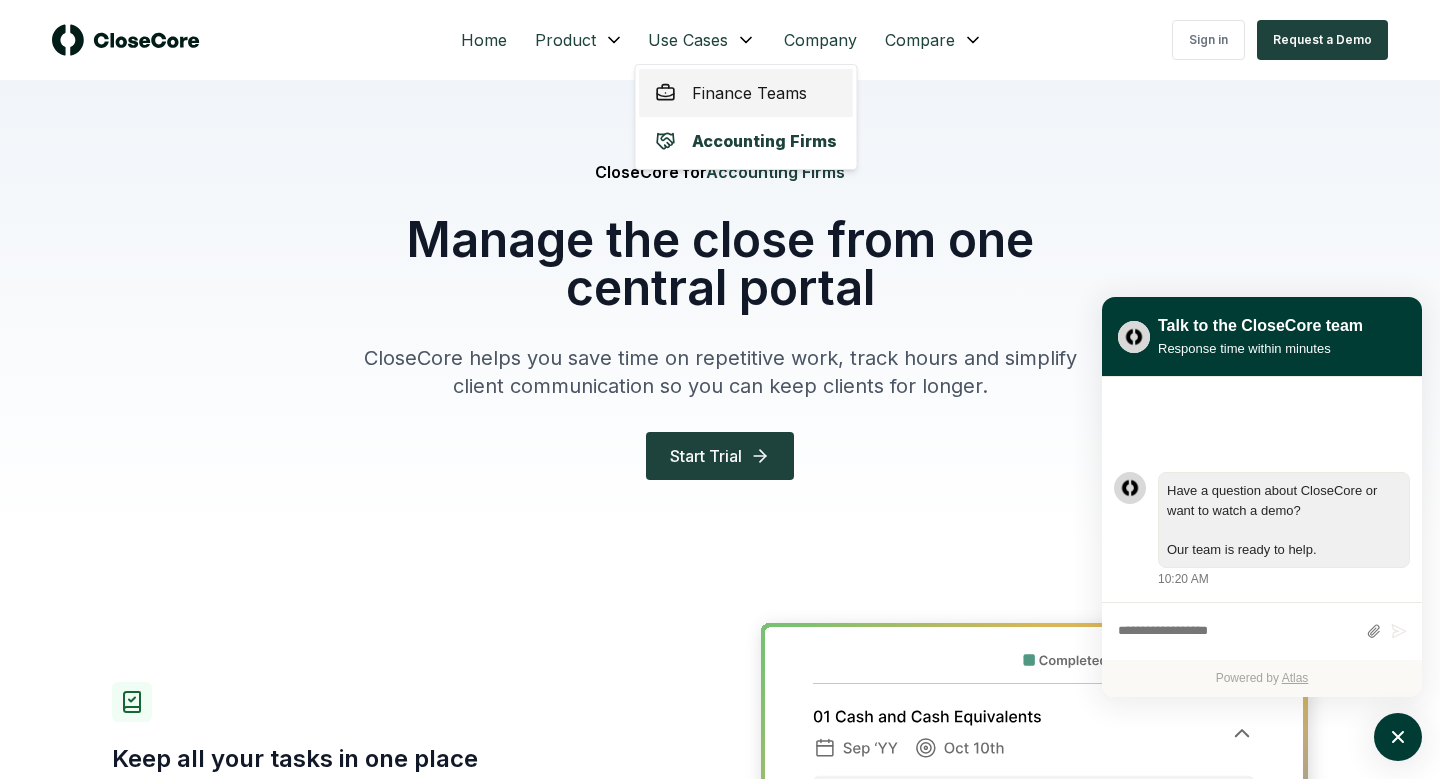 click on "Finance Teams" at bounding box center (749, 93) 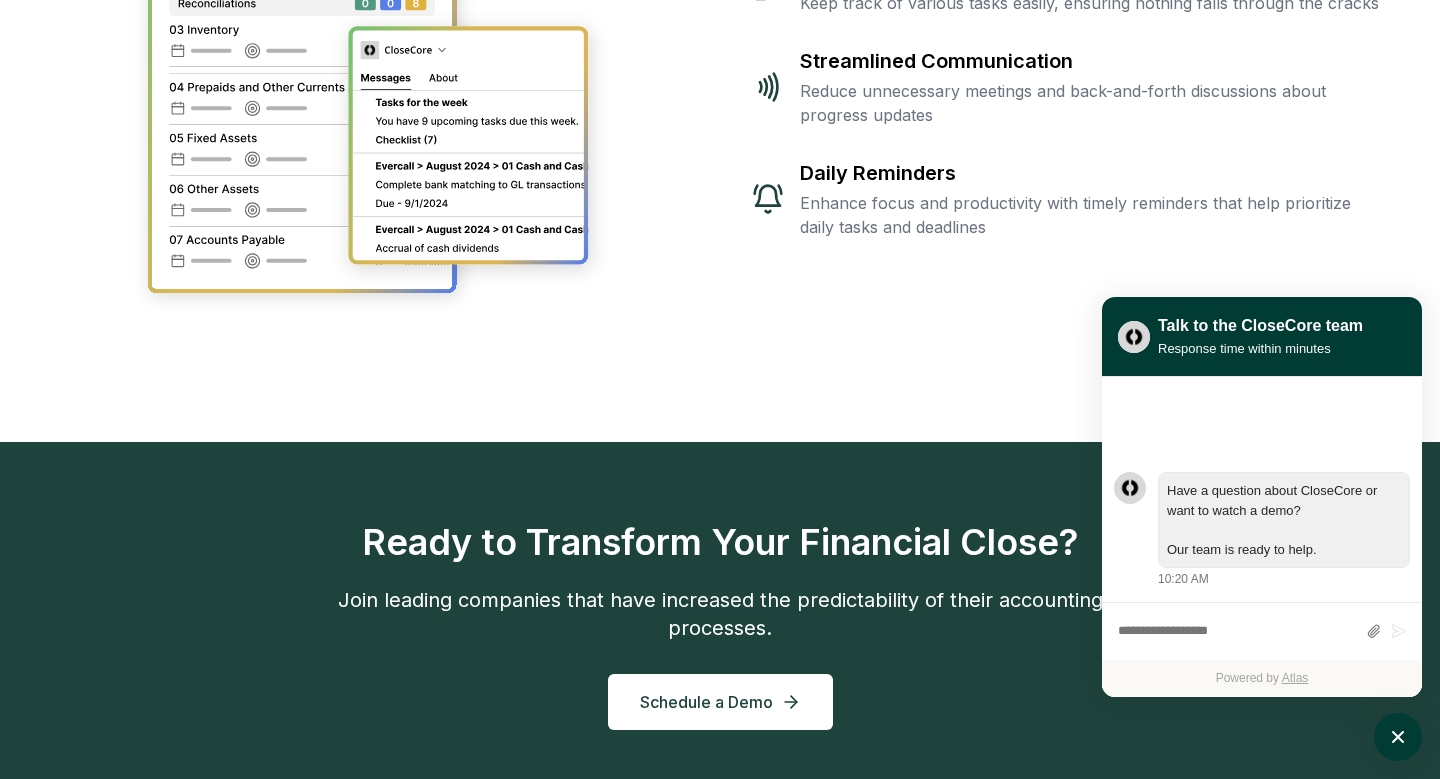 scroll, scrollTop: 4452, scrollLeft: 0, axis: vertical 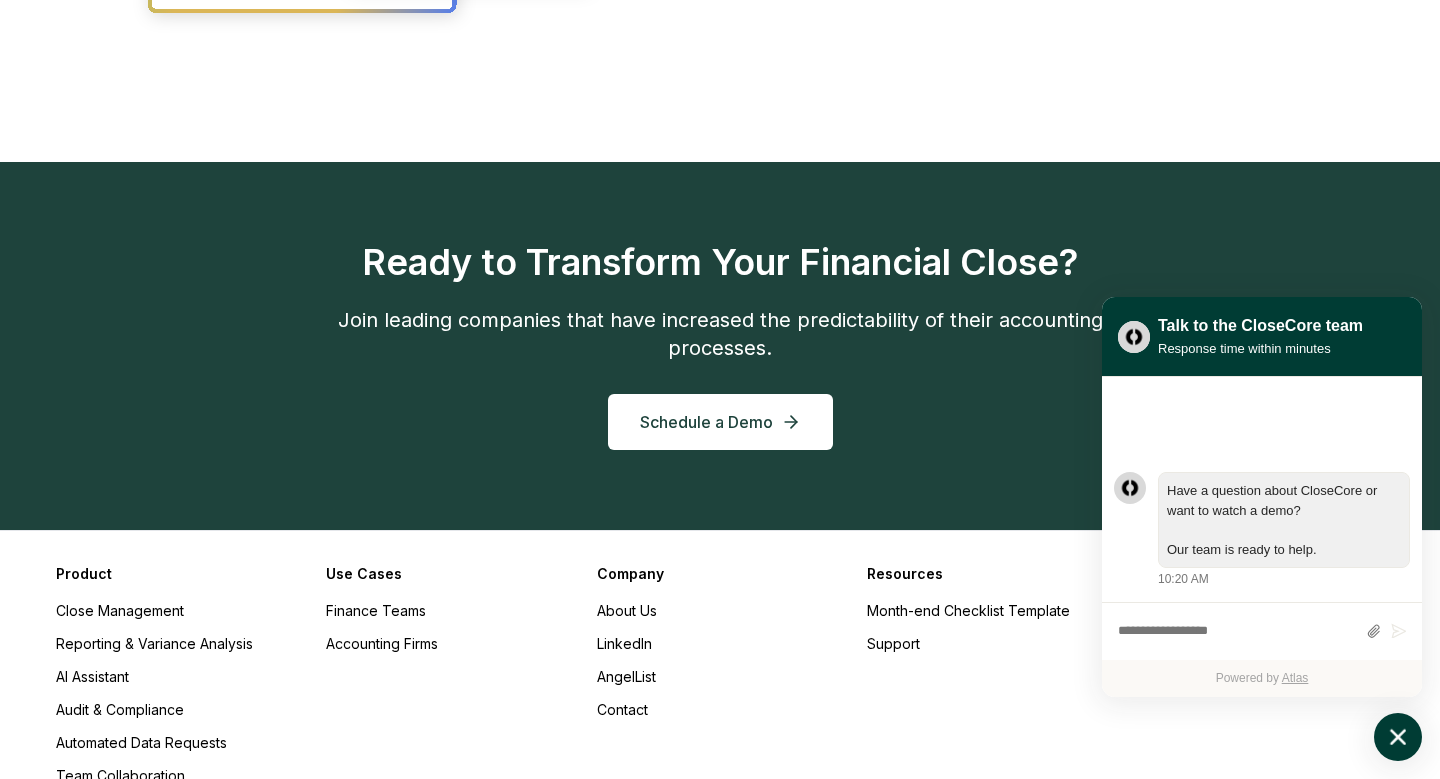 click 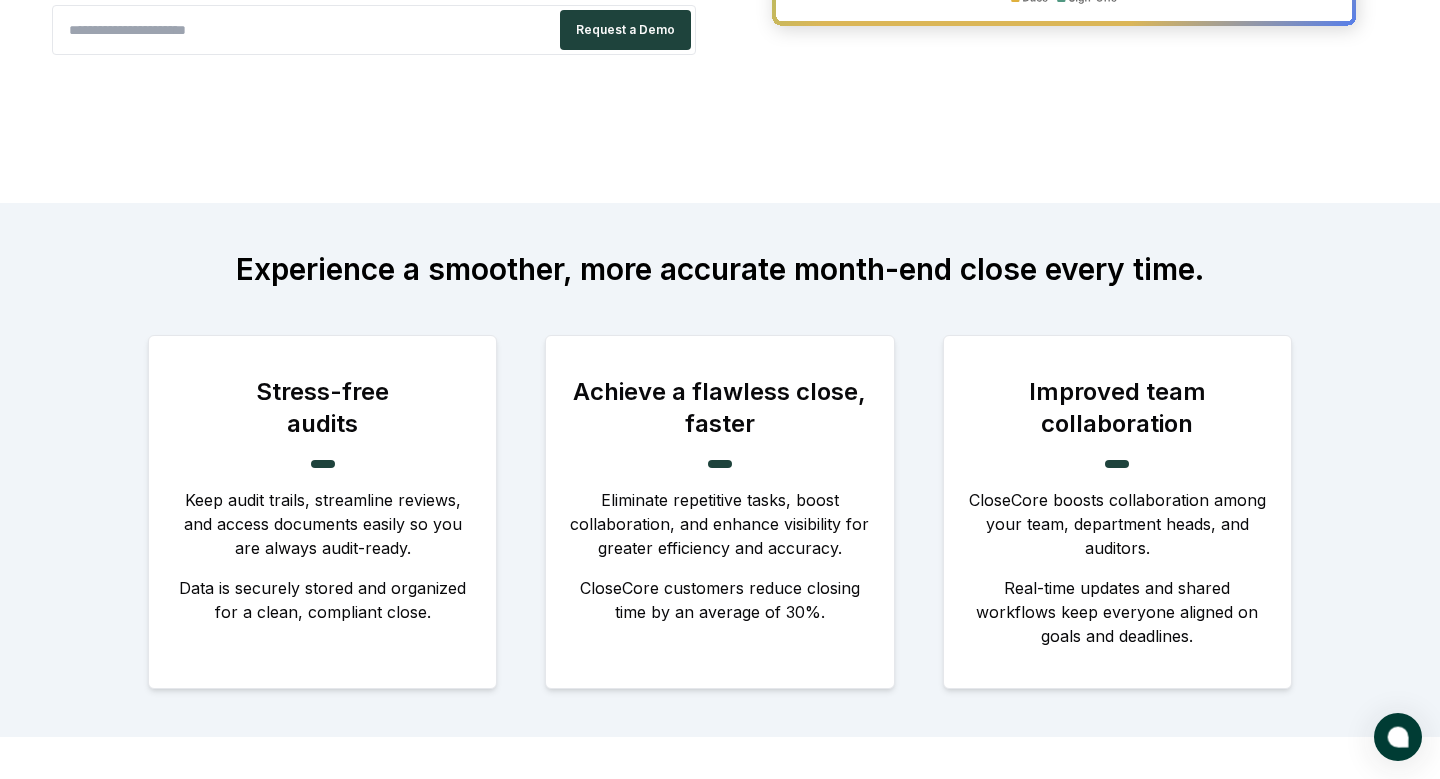 scroll, scrollTop: 0, scrollLeft: 0, axis: both 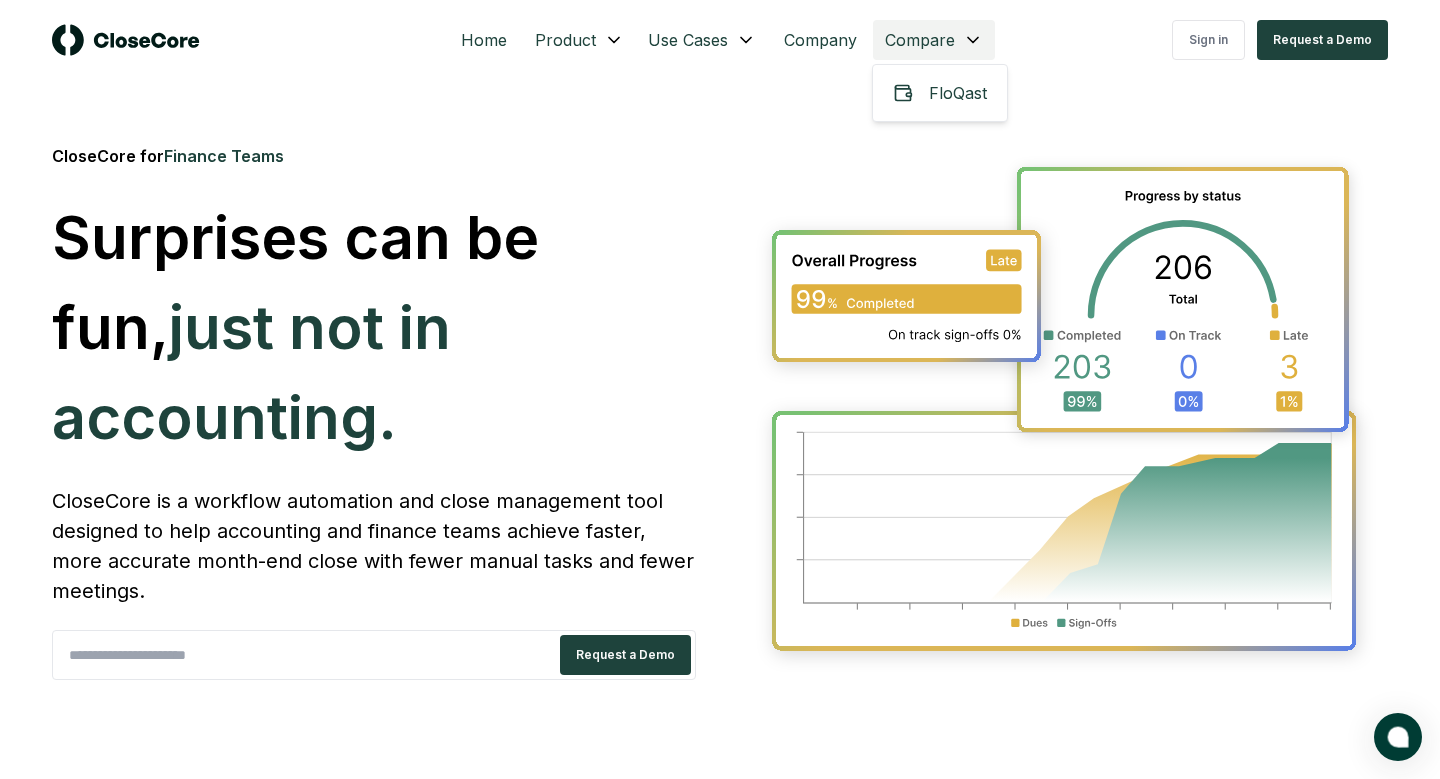 click on "Home Product Use Cases Company Compare Sign in Request a Demo CloseCore for  Finance Teams   Surprises can be fun,  just not in accounting. CloseCore is a workflow automation and close management tool designed to help accounting and finance teams achieve faster, more accurate month-end close with fewer manual tasks and fewer meetings. Request a Demo Experience a smoother, more accurate month-end close every time. Stress-free audits Keep audit trails, streamline reviews, and access documents easily so you are always audit-ready. Data is securely stored and organized for a clean, compliant close. Achieve a flawless close, faster Eliminate repetitive tasks, boost collaboration, and enhance visibility for greater efficiency and accuracy. CloseCore customers reduce closing time by an average of 30%. Improved team collaboration CloseCore boosts collaboration among your team, department heads, and auditors. Real-time updates and shared workflows keep everyone aligned on goals and deadlines. Controllers CFOs CFOs ©" at bounding box center [720, 2714] 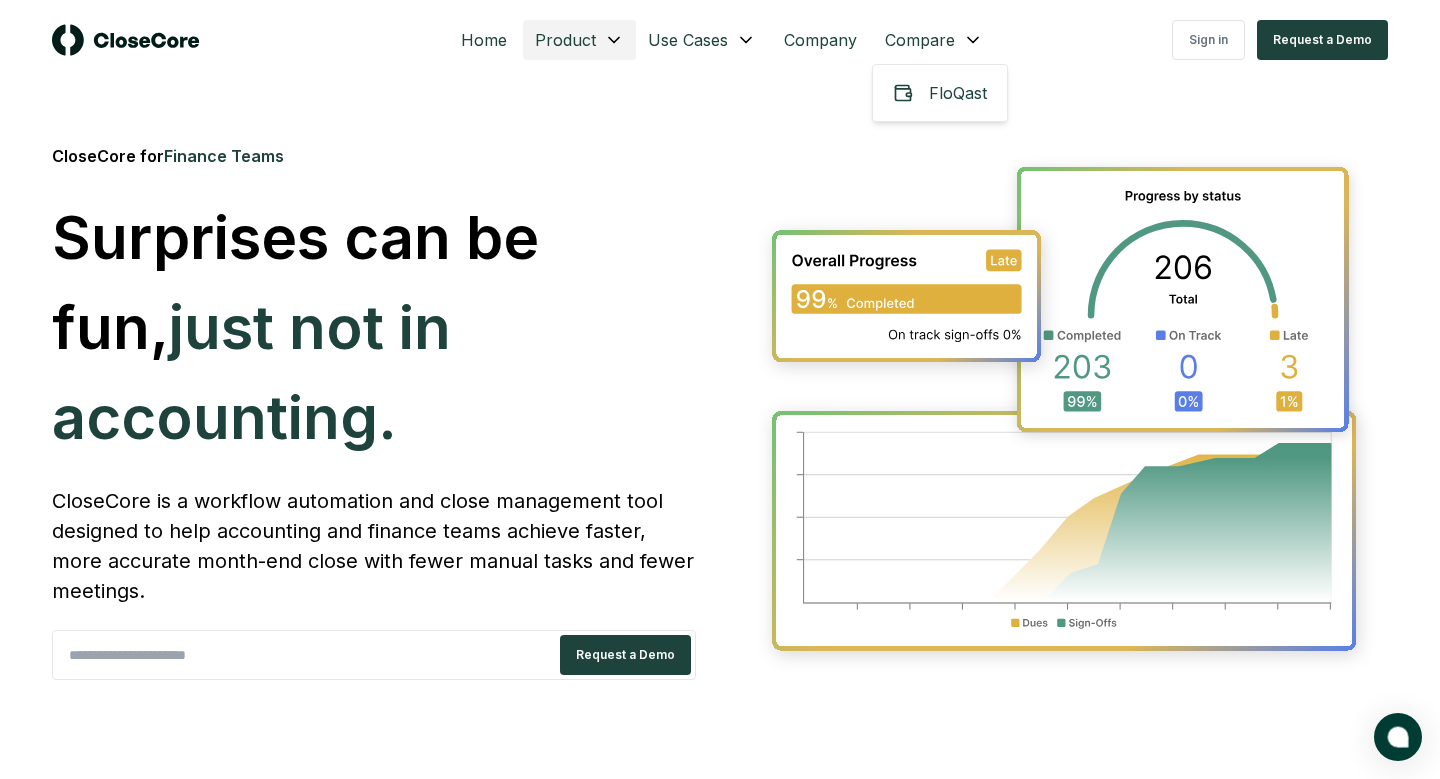 click on "Home Product Use Cases Company Compare Sign in Request a Demo CloseCore for  Finance Teams   Surprises can be fun,  just not in accounting. CloseCore is a workflow automation and close management tool designed to help accounting and finance teams achieve faster, more accurate month-end close with fewer manual tasks and fewer meetings. Request a Demo Experience a smoother, more accurate month-end close every time. Stress-free audits Keep audit trails, streamline reviews, and access documents easily so you are always audit-ready. Data is securely stored and organized for a clean, compliant close. Achieve a flawless close, faster Eliminate repetitive tasks, boost collaboration, and enhance visibility for greater efficiency and accuracy. CloseCore customers reduce closing time by an average of 30%. Improved team collaboration CloseCore boosts collaboration among your team, department heads, and auditors. Real-time updates and shared workflows keep everyone aligned on goals and deadlines. Controllers CFOs CFOs ©" at bounding box center (720, 2714) 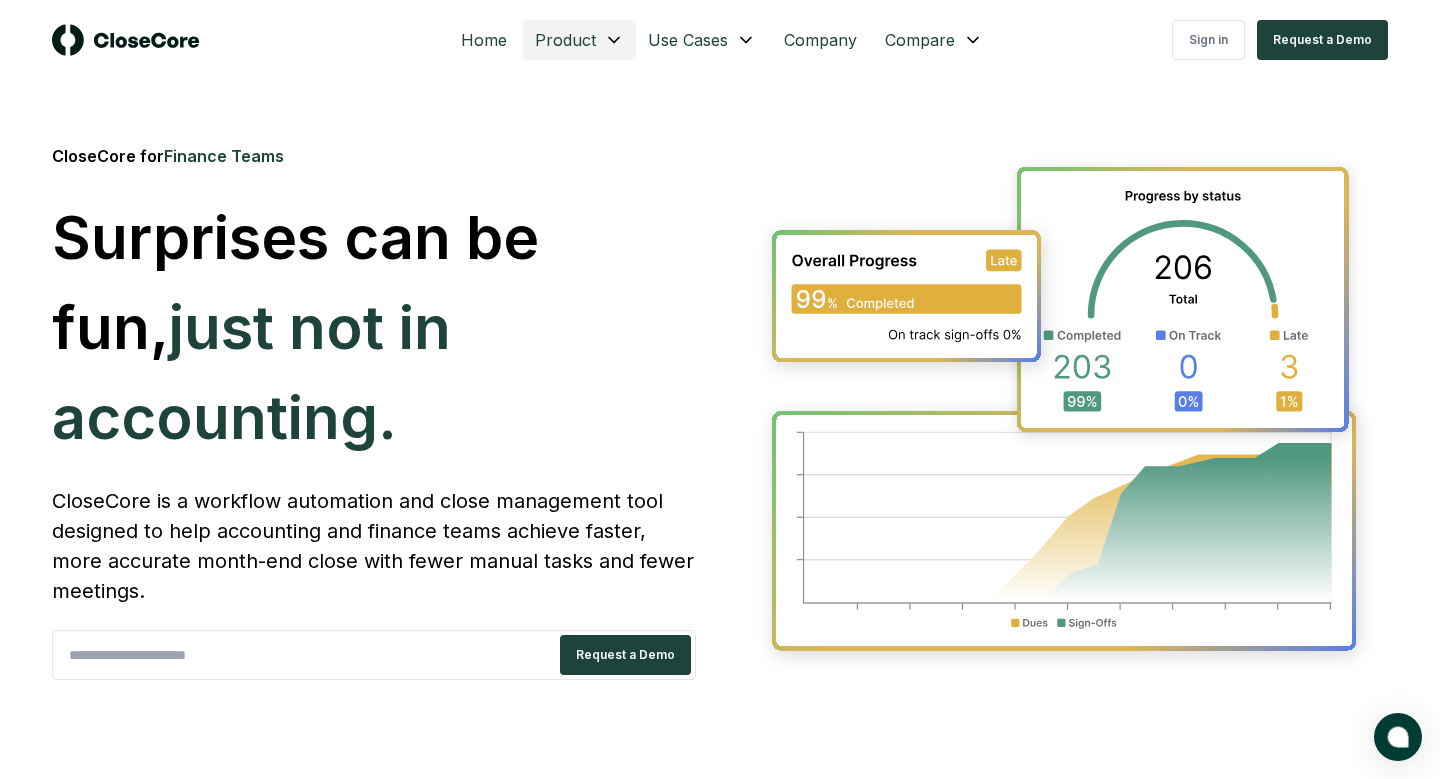 click on "Home Product Use Cases Company Compare Sign in Request a Demo CloseCore for  Finance Teams   Surprises can be fun,  just not in accounting. CloseCore is a workflow automation and close management tool designed to help accounting and finance teams achieve faster, more accurate month-end close with fewer manual tasks and fewer meetings. Request a Demo Experience a smoother, more accurate month-end close every time. Stress-free audits Keep audit trails, streamline reviews, and access documents easily so you are always audit-ready. Data is securely stored and organized for a clean, compliant close. Achieve a flawless close, faster Eliminate repetitive tasks, boost collaboration, and enhance visibility for greater efficiency and accuracy. CloseCore customers reduce closing time by an average of 30%. Improved team collaboration CloseCore boosts collaboration among your team, department heads, and auditors. Real-time updates and shared workflows keep everyone aligned on goals and deadlines. Controllers CFOs CFOs ©" at bounding box center [720, 2714] 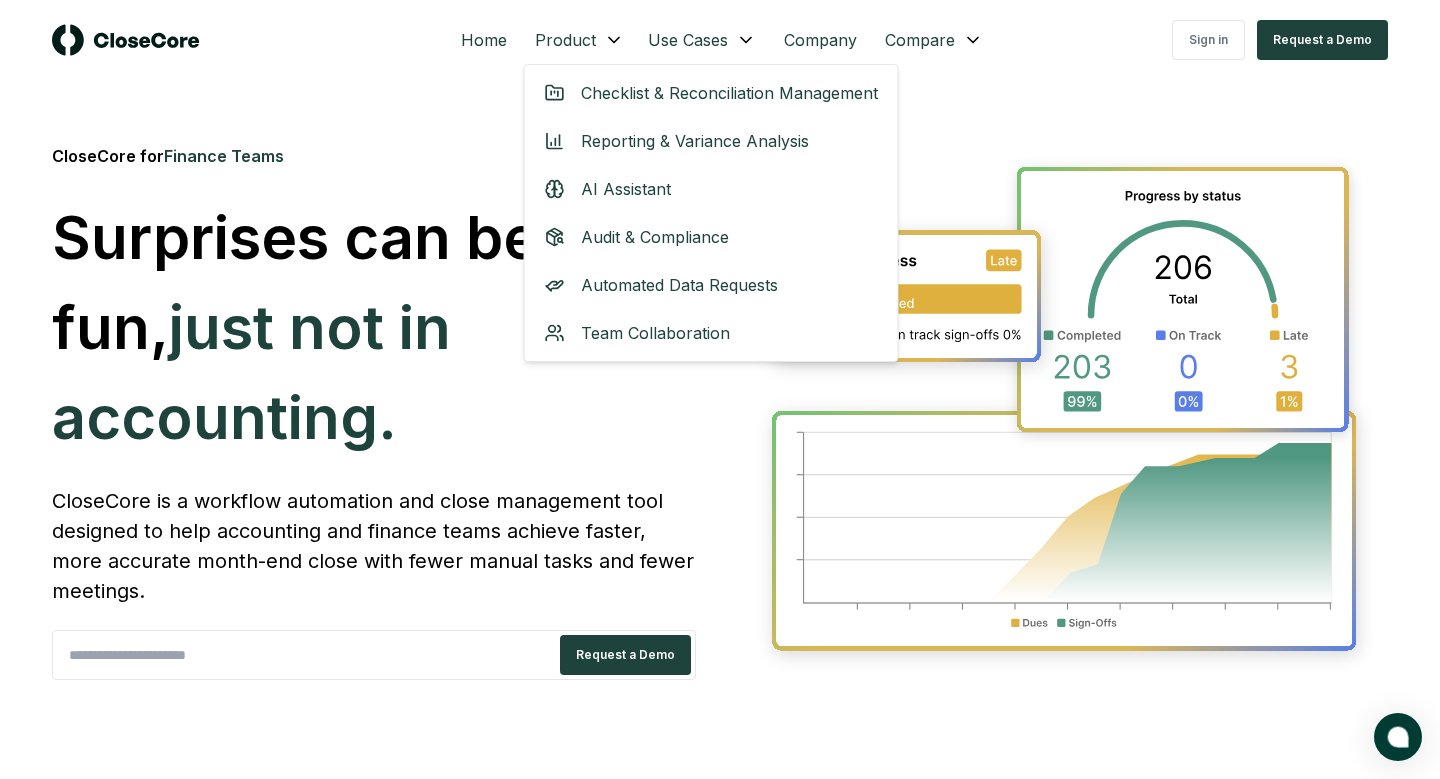 click on "Home Product Use Cases Company Compare Sign in Request a Demo CloseCore for  Finance Teams   Surprises can be fun,  just not in accounting. CloseCore is a workflow automation and close management tool designed to help accounting and finance teams achieve faster, more accurate month-end close with fewer manual tasks and fewer meetings. Request a Demo Experience a smoother, more accurate month-end close every time. Stress-free audits Keep audit trails, streamline reviews, and access documents easily so you are always audit-ready. Data is securely stored and organized for a clean, compliant close. Achieve a flawless close, faster Eliminate repetitive tasks, boost collaboration, and enhance visibility for greater efficiency and accuracy. CloseCore customers reduce closing time by an average of 30%. Improved team collaboration CloseCore boosts collaboration among your team, department heads, and auditors. Real-time updates and shared workflows keep everyone aligned on goals and deadlines. Controllers CFOs CFOs ©" at bounding box center (720, 2714) 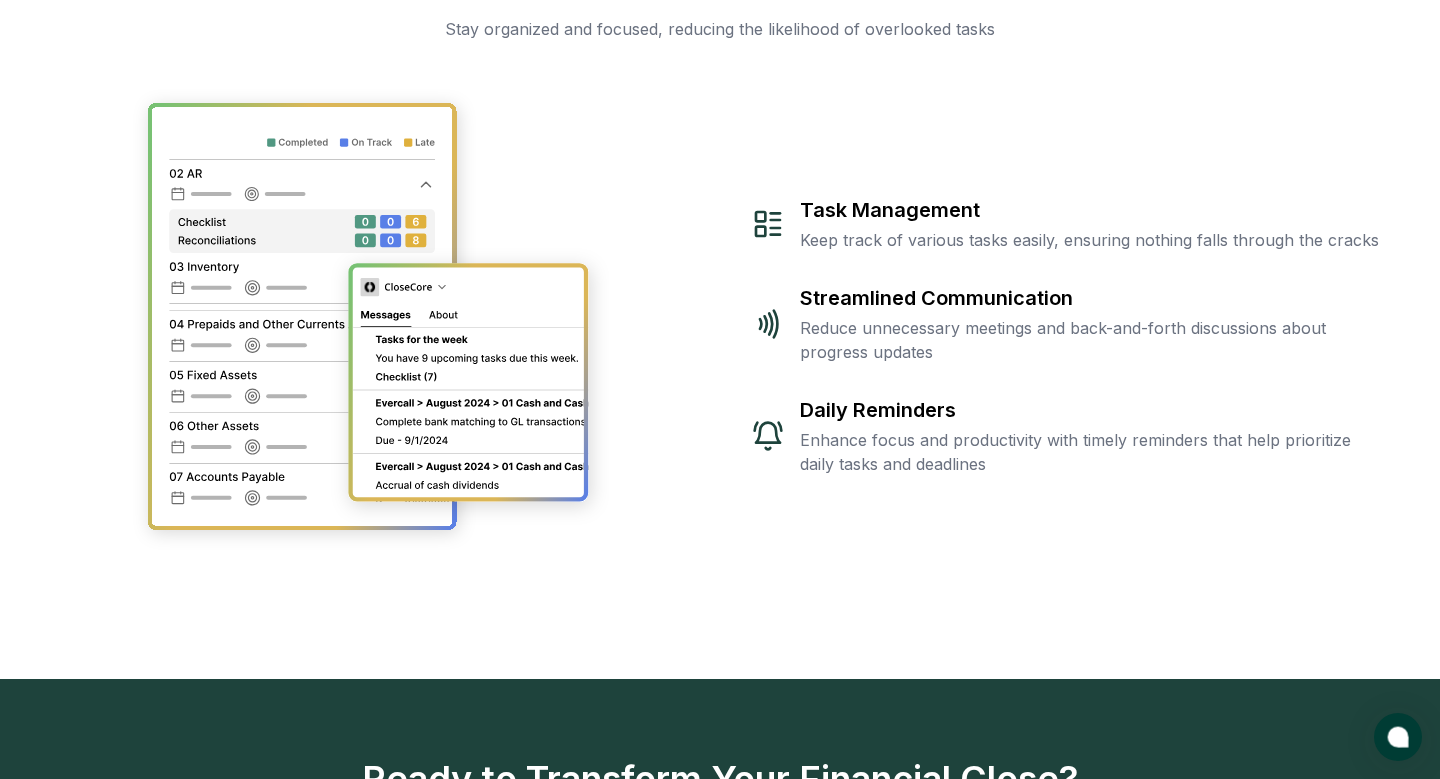 scroll, scrollTop: 4452, scrollLeft: 0, axis: vertical 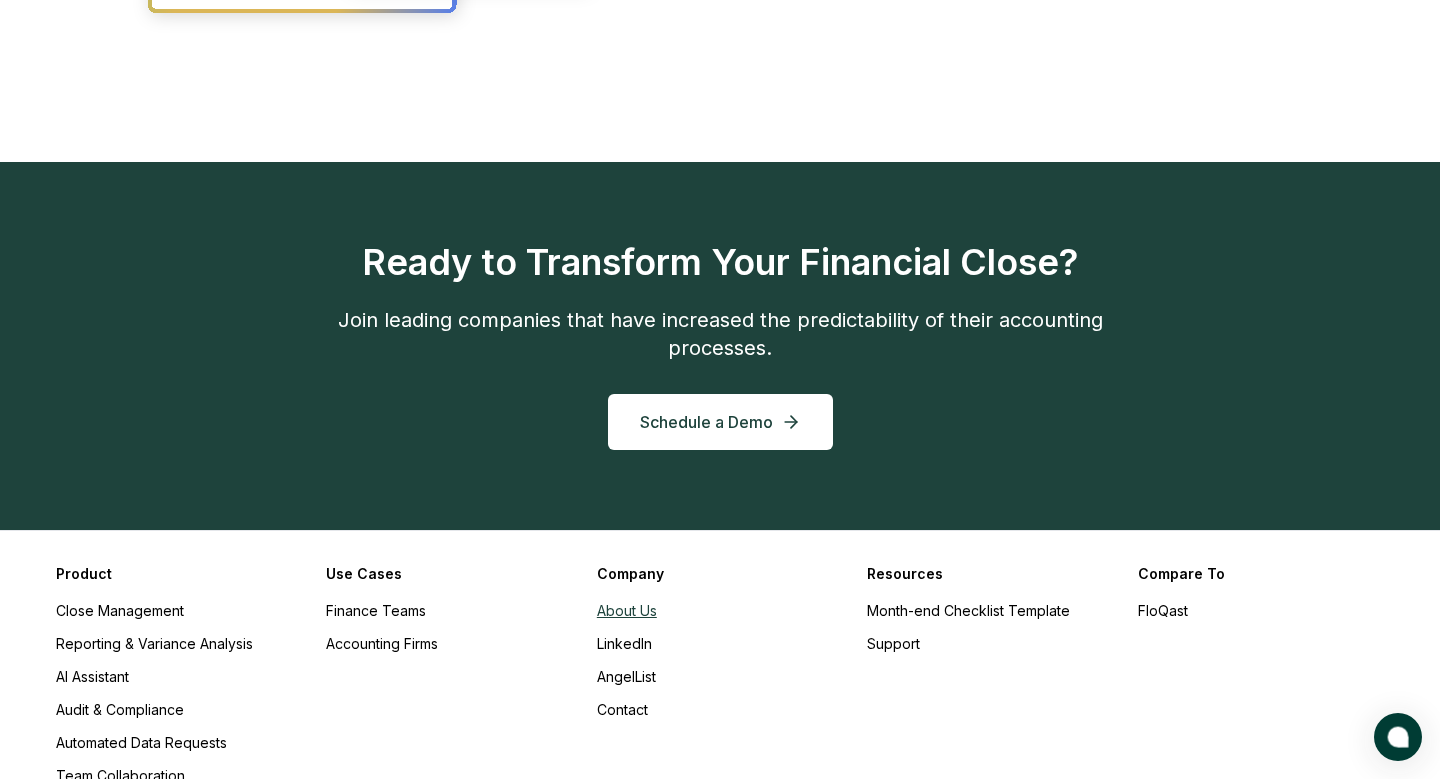 click on "About Us" at bounding box center (627, 610) 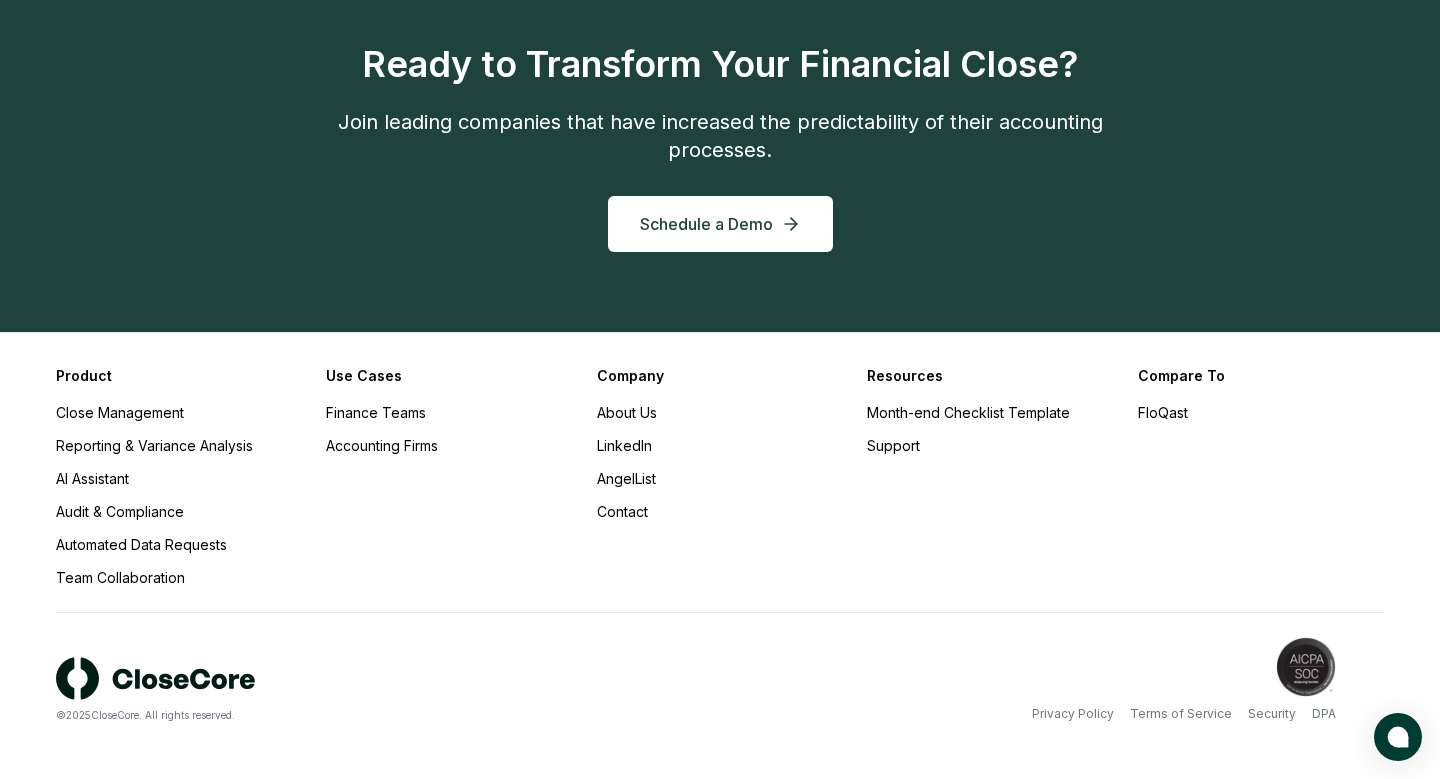 scroll, scrollTop: 1444, scrollLeft: 0, axis: vertical 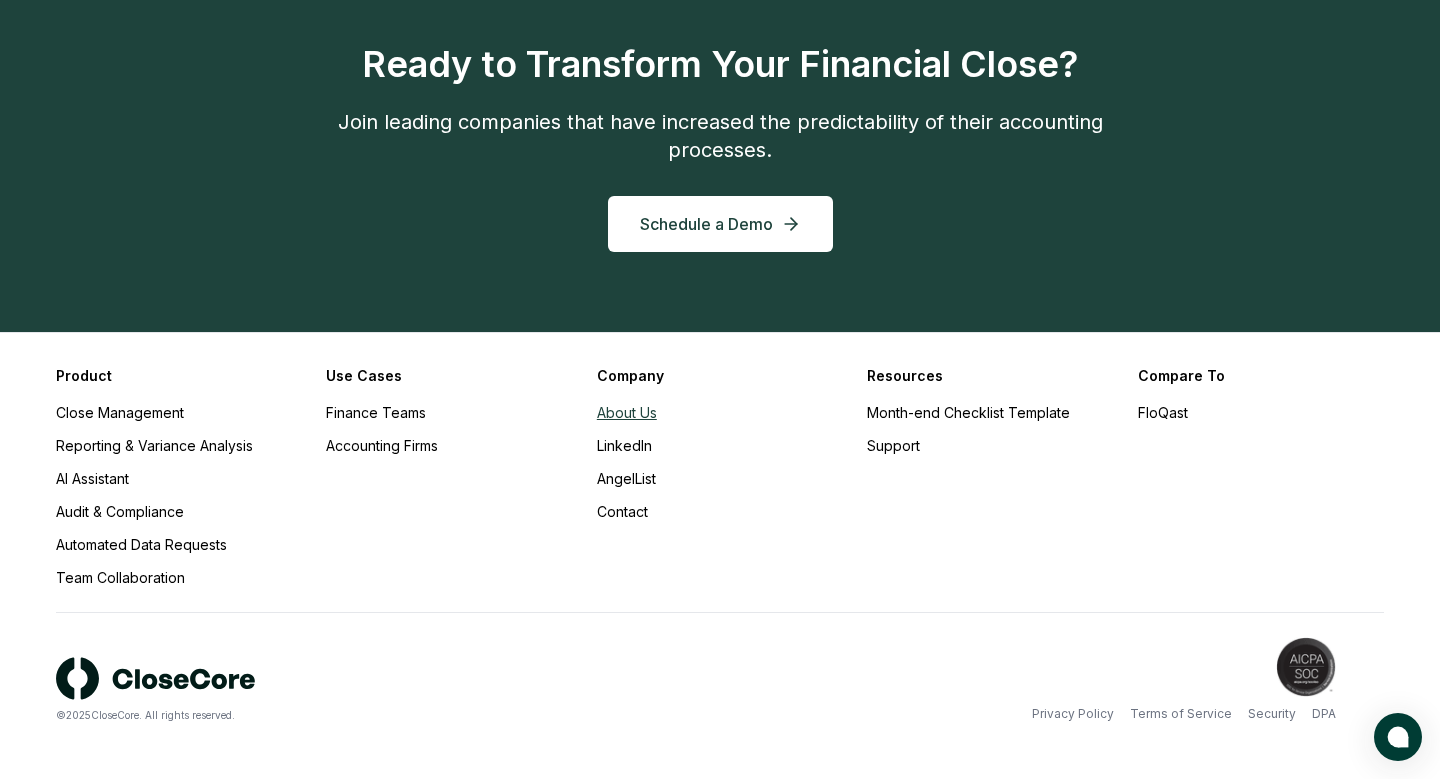 click on "About Us" at bounding box center [627, 412] 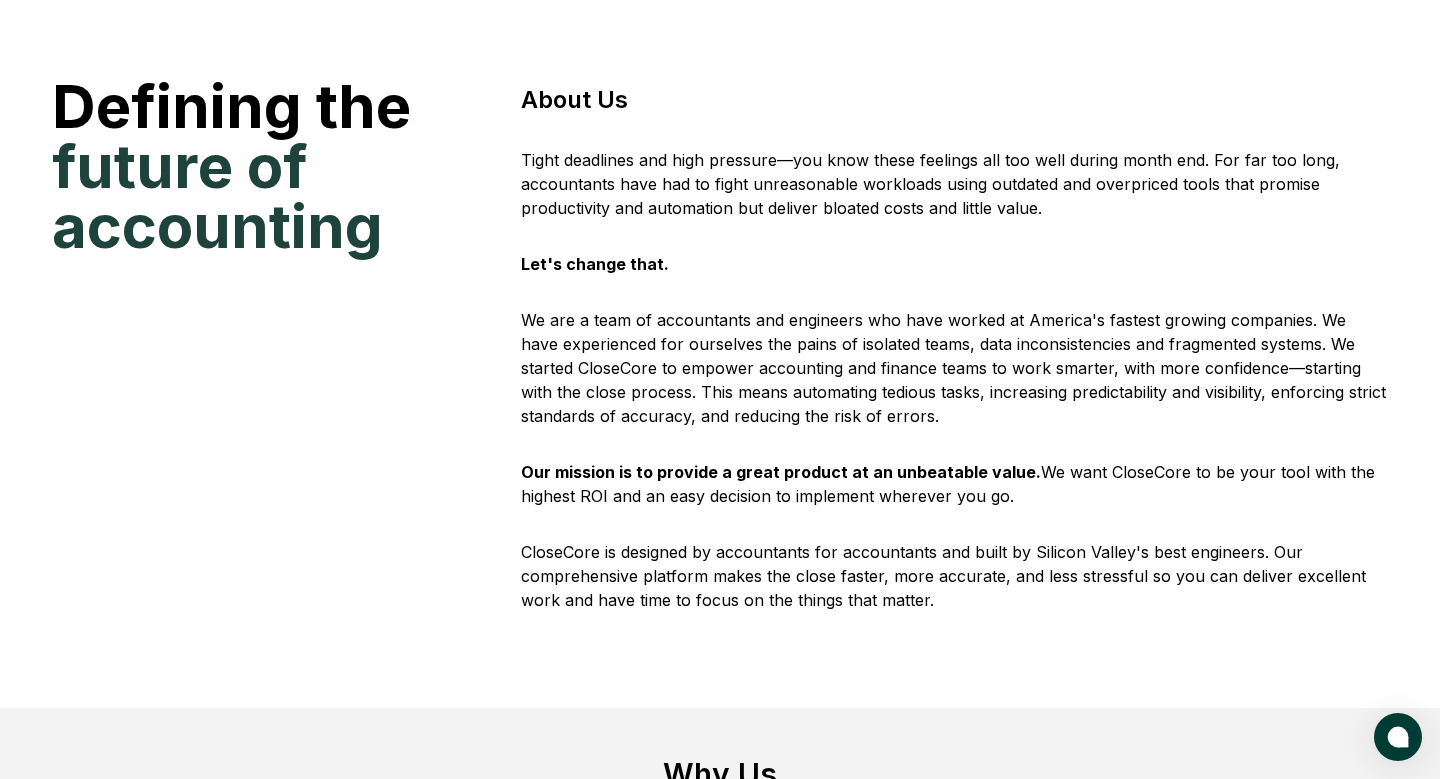 scroll, scrollTop: 0, scrollLeft: 0, axis: both 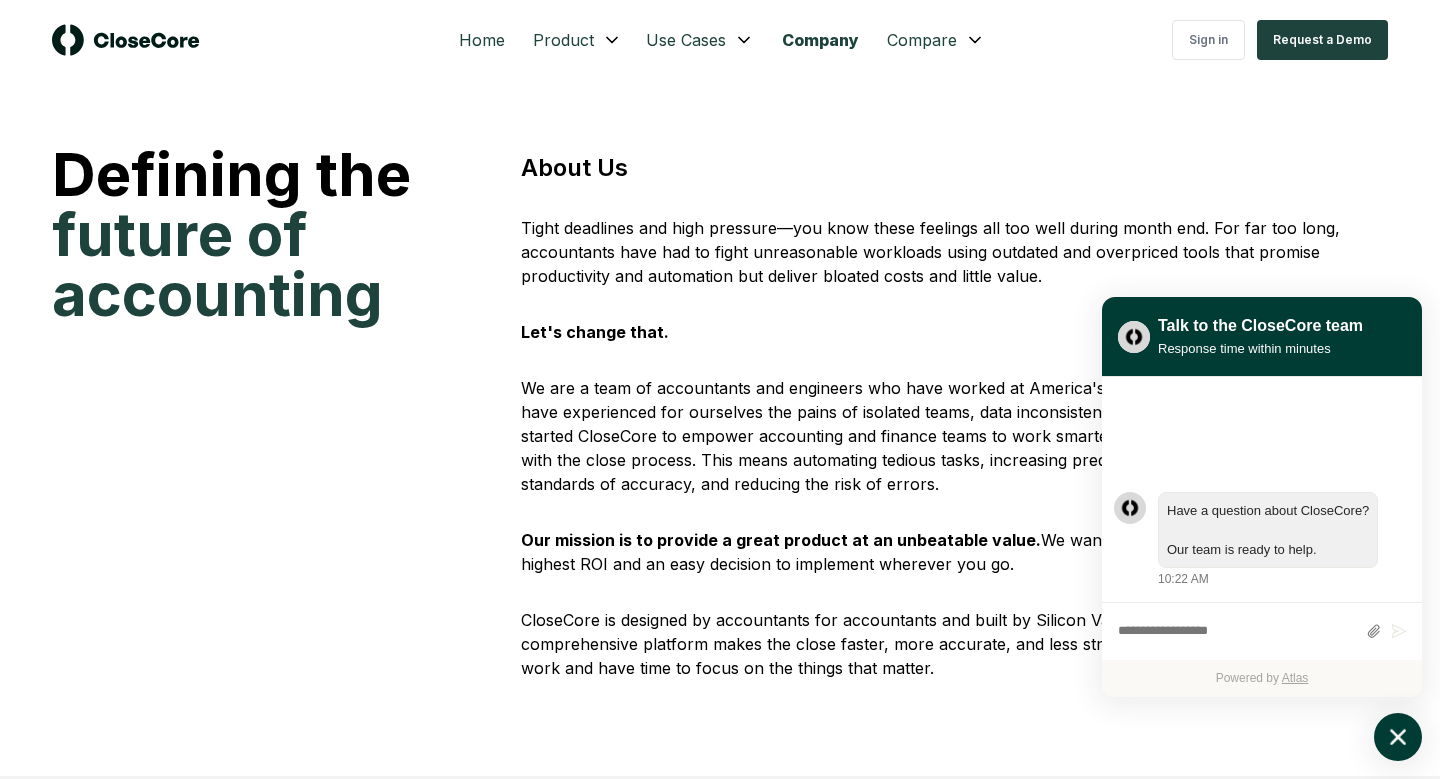 click on "Tight deadlines and high pressure—you know these feelings all too well during month end. For far too long, accountants have had to fight unreasonable workloads using outdated and overpriced tools that promise productivity and automation but deliver bloated costs and little value." at bounding box center [954, 252] 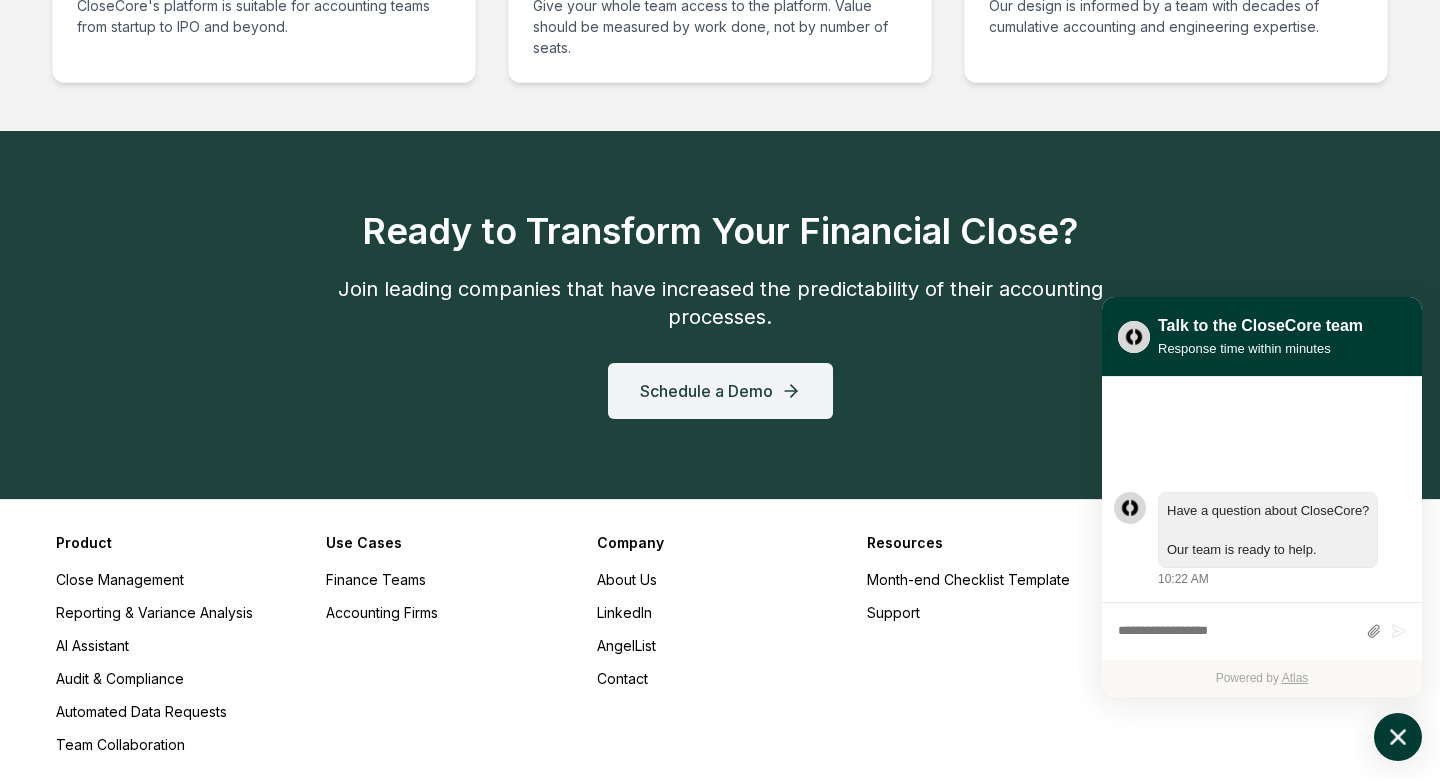 scroll, scrollTop: 1444, scrollLeft: 0, axis: vertical 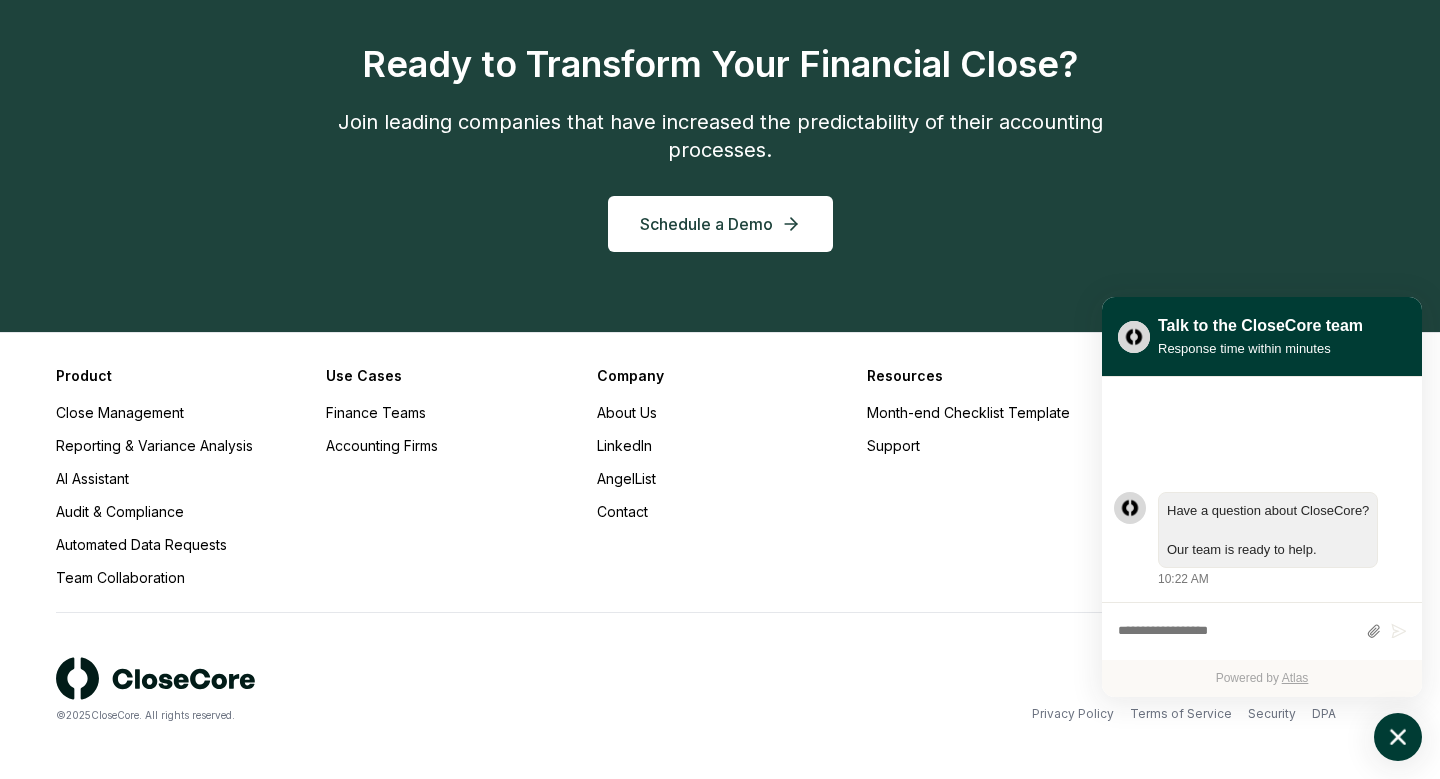 click on "Resources Month-end Checklist Template Support" at bounding box center (990, 476) 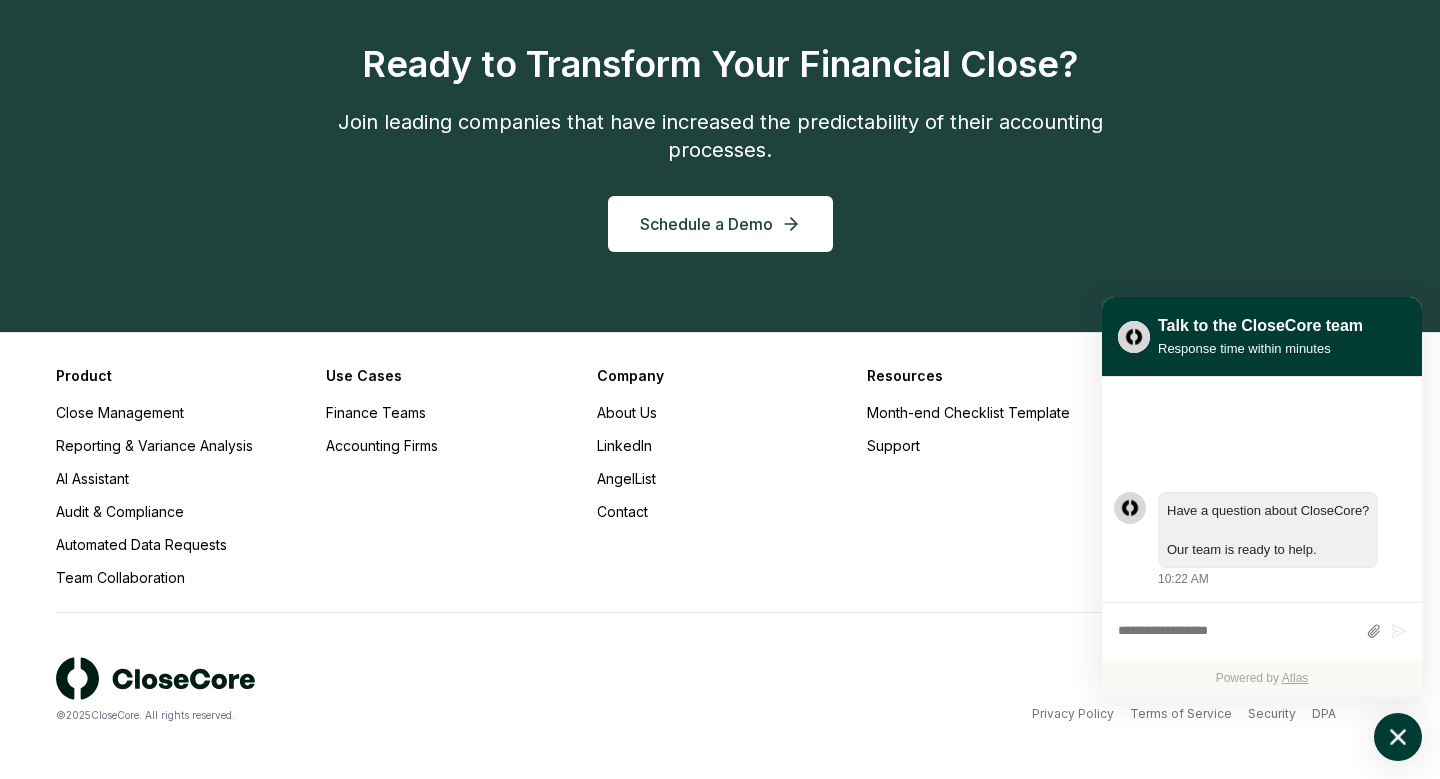 click 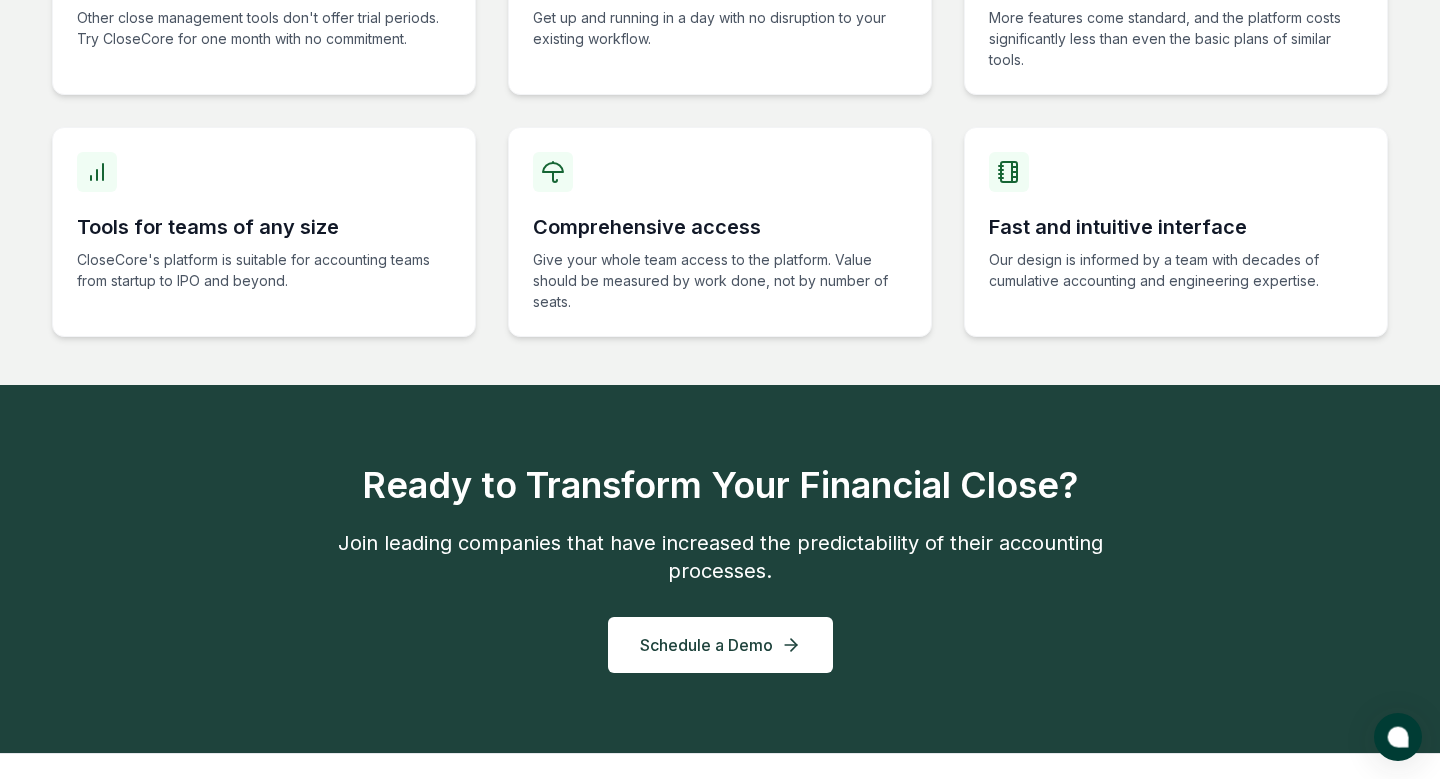 scroll, scrollTop: 0, scrollLeft: 0, axis: both 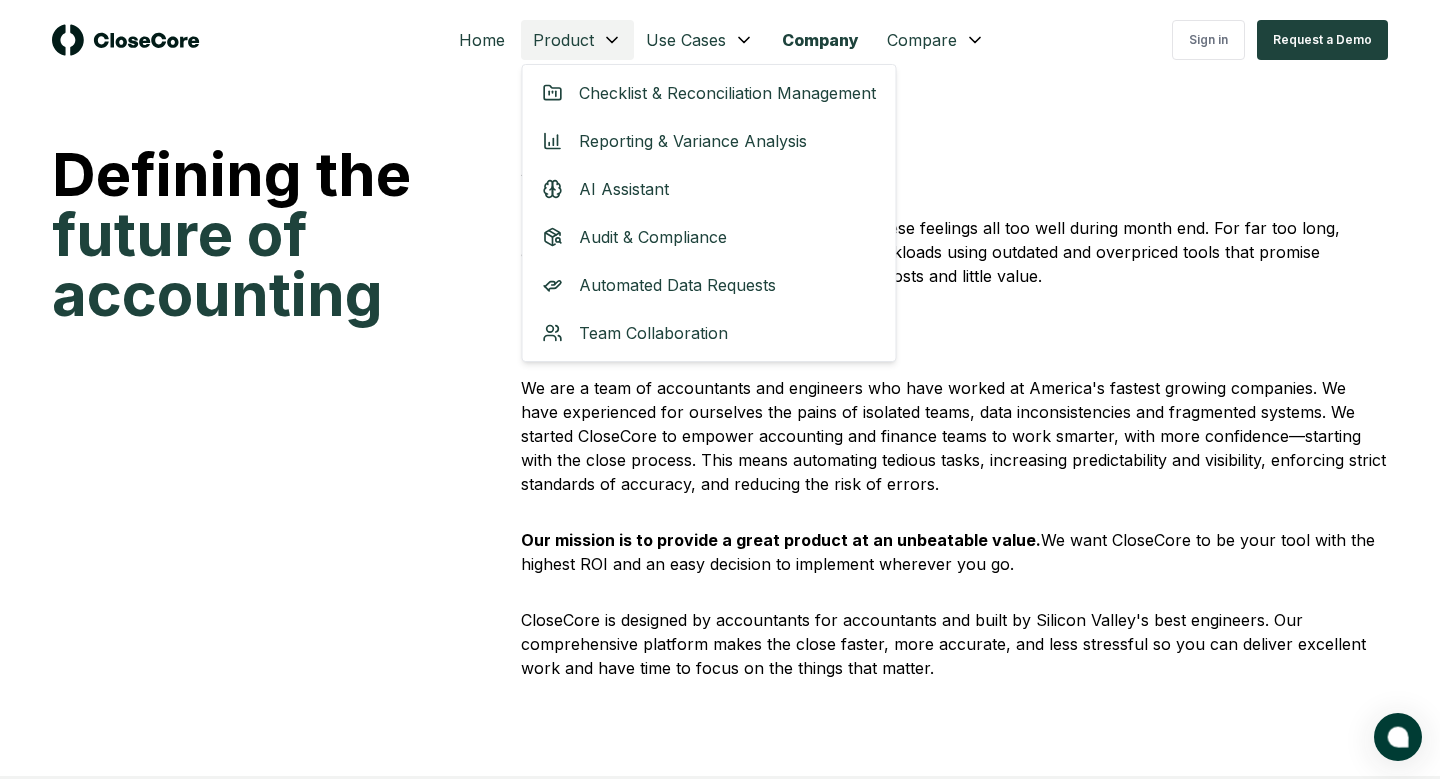 click on "Home Product Use Cases Company Compare Sign in Request a Demo Defining the future of accounting About Us Tight deadlines and high pressure—you know these feelings all too well during month end. For far too long, accountants have had to fight unreasonable workloads using outdated and overpriced tools that promise productivity and automation but deliver bloated costs and little value. Let's change that. We are a team of accountants and engineers who have worked at America's fastest growing companies. We have experienced for ourselves the pains of isolated teams, data inconsistencies and fragmented systems. We started CloseCore to empower accounting and finance teams to work smarter, with more confidence—starting with the close process. This means automating tedious tasks, increasing predictability and visibility, enforcing strict standards of accuracy, and reducing the risk of errors. Our mission is to provide a great product at an unbeatable value. Why Us One-month trial One-day implementation Product ©" at bounding box center (720, 1111) 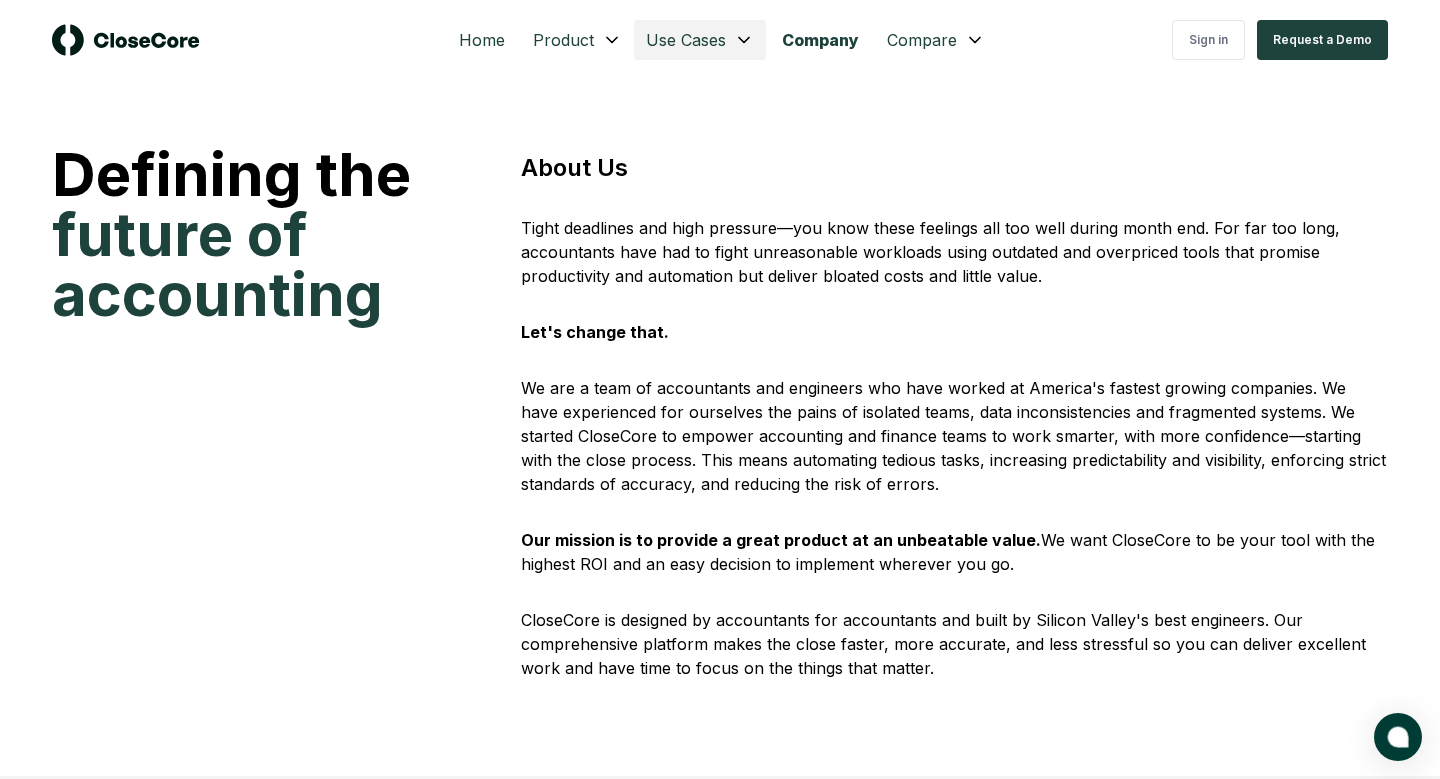click on "Home Product Use Cases Company Compare Sign in Request a Demo Defining the future of accounting About Us Tight deadlines and high pressure—you know these feelings all too well during month end. For far too long, accountants have had to fight unreasonable workloads using outdated and overpriced tools that promise productivity and automation but deliver bloated costs and little value. Let's change that. We are a team of accountants and engineers who have worked at America's fastest growing companies. We have experienced for ourselves the pains of isolated teams, data inconsistencies and fragmented systems. We started CloseCore to empower accounting and finance teams to work smarter, with more confidence—starting with the close process. This means automating tedious tasks, increasing predictability and visibility, enforcing strict standards of accuracy, and reducing the risk of errors. Our mission is to provide a great product at an unbeatable value. Why Us One-month trial One-day implementation Product ©" at bounding box center [720, 1111] 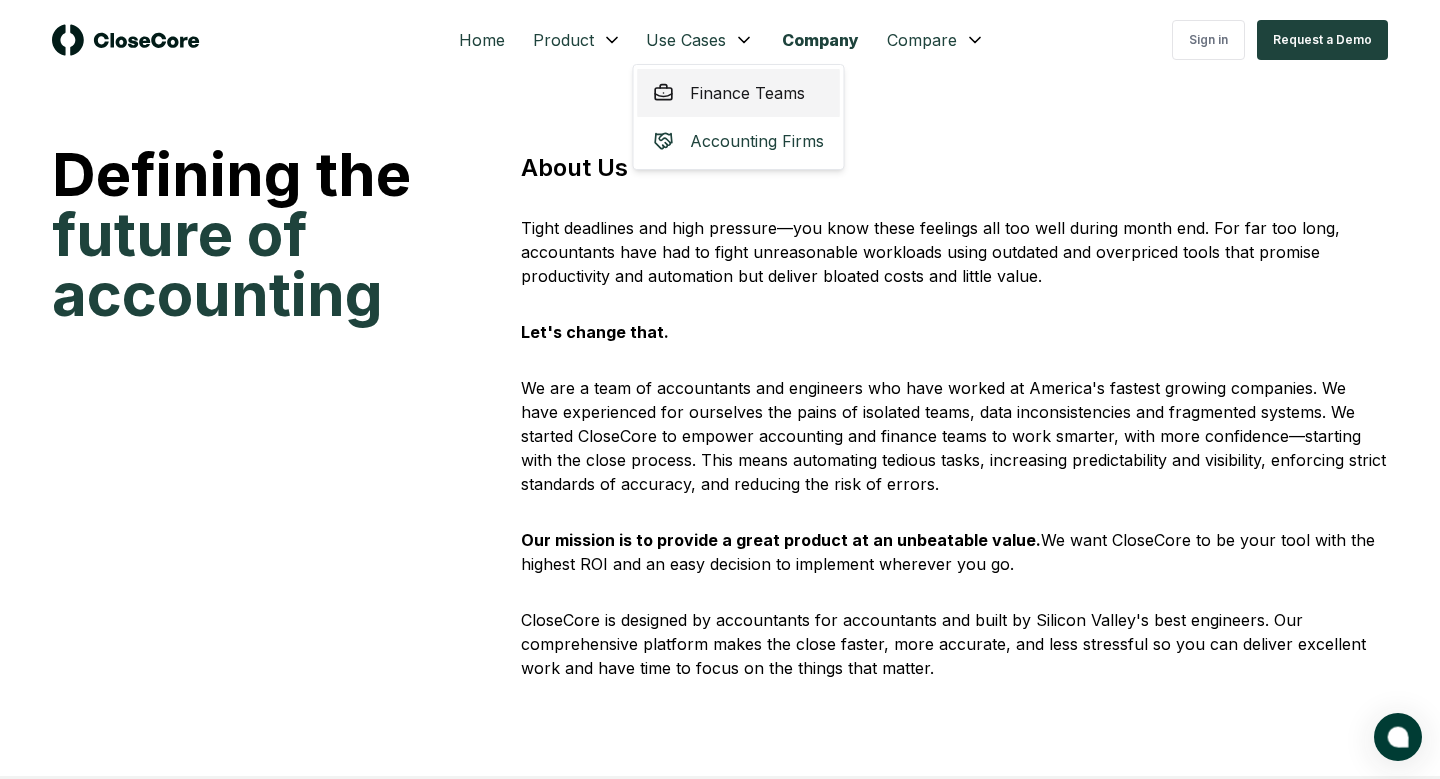 click 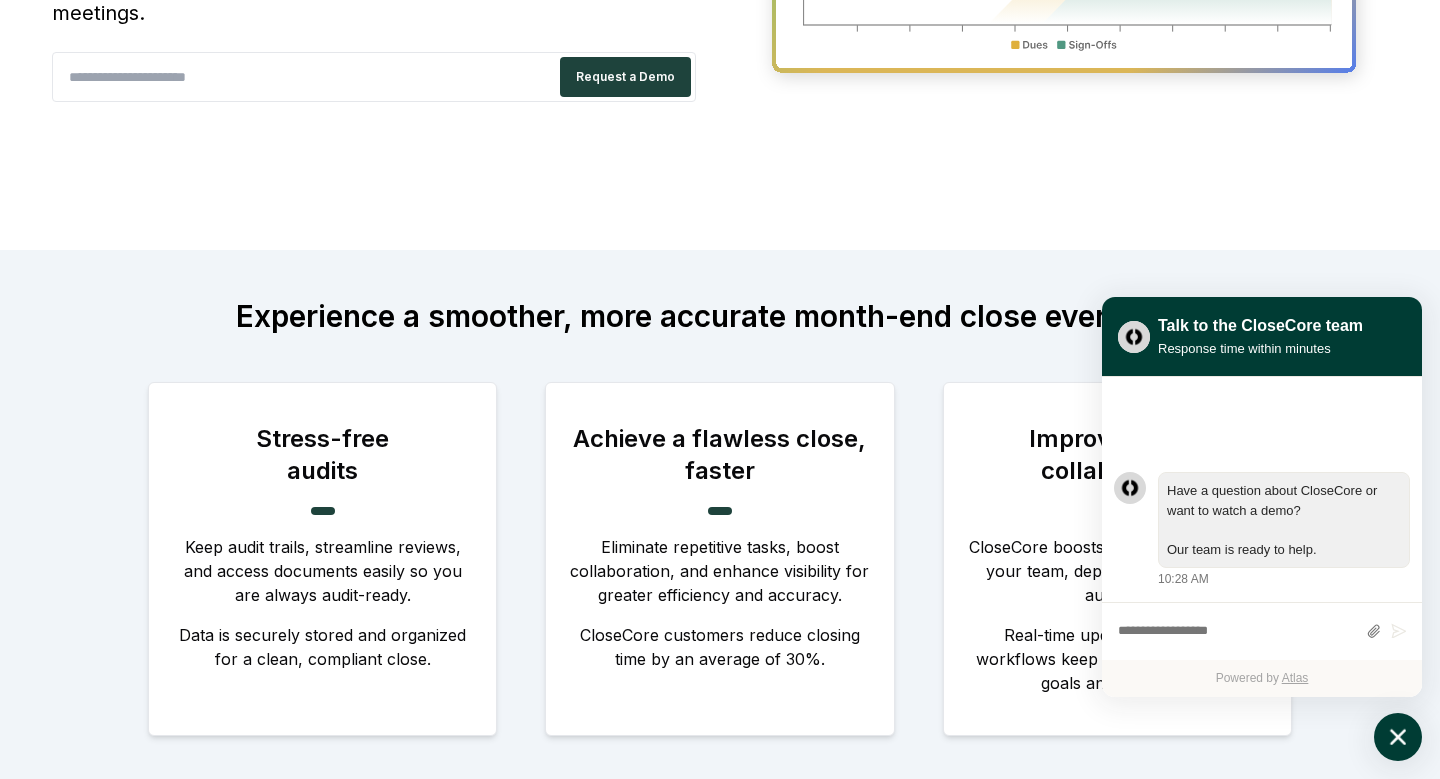 scroll, scrollTop: 576, scrollLeft: 0, axis: vertical 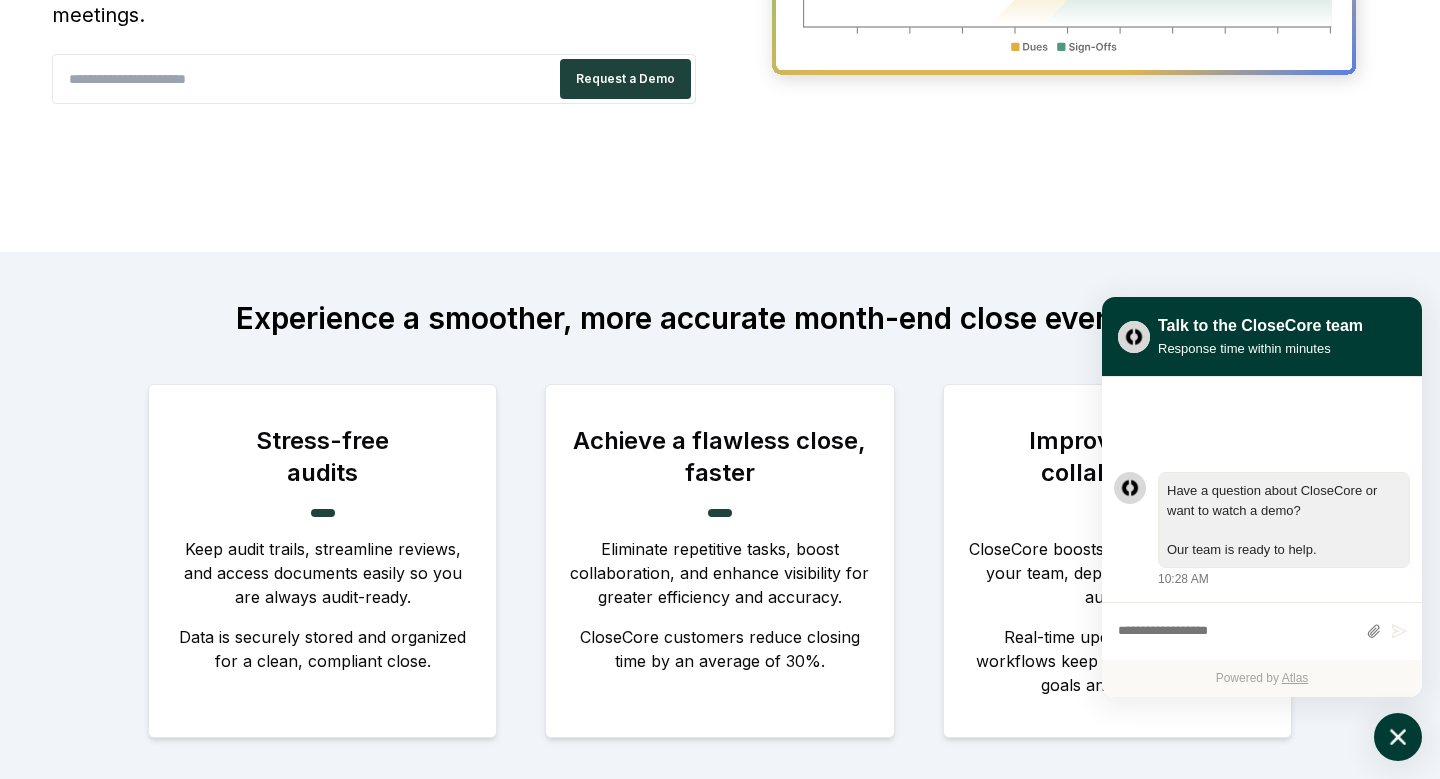 click 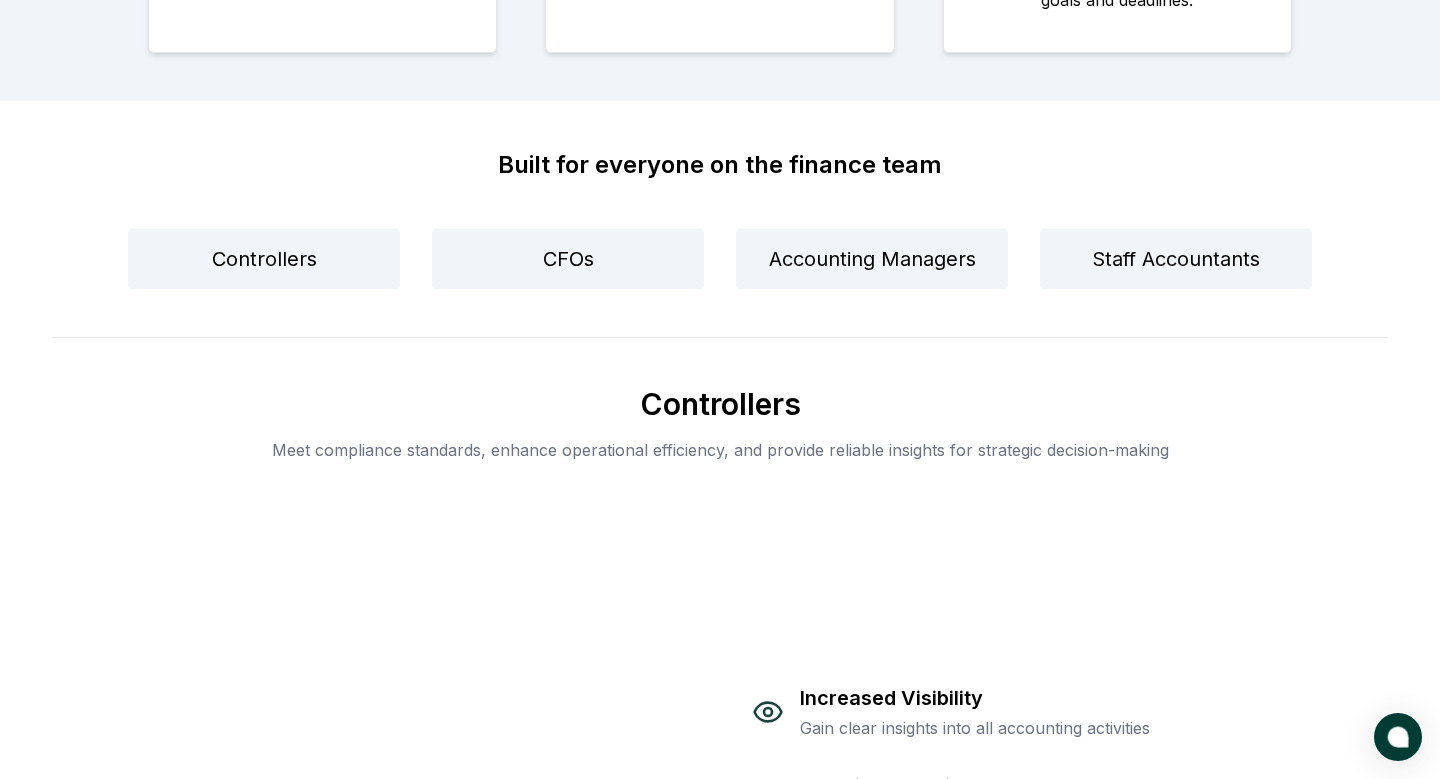scroll, scrollTop: 1265, scrollLeft: 0, axis: vertical 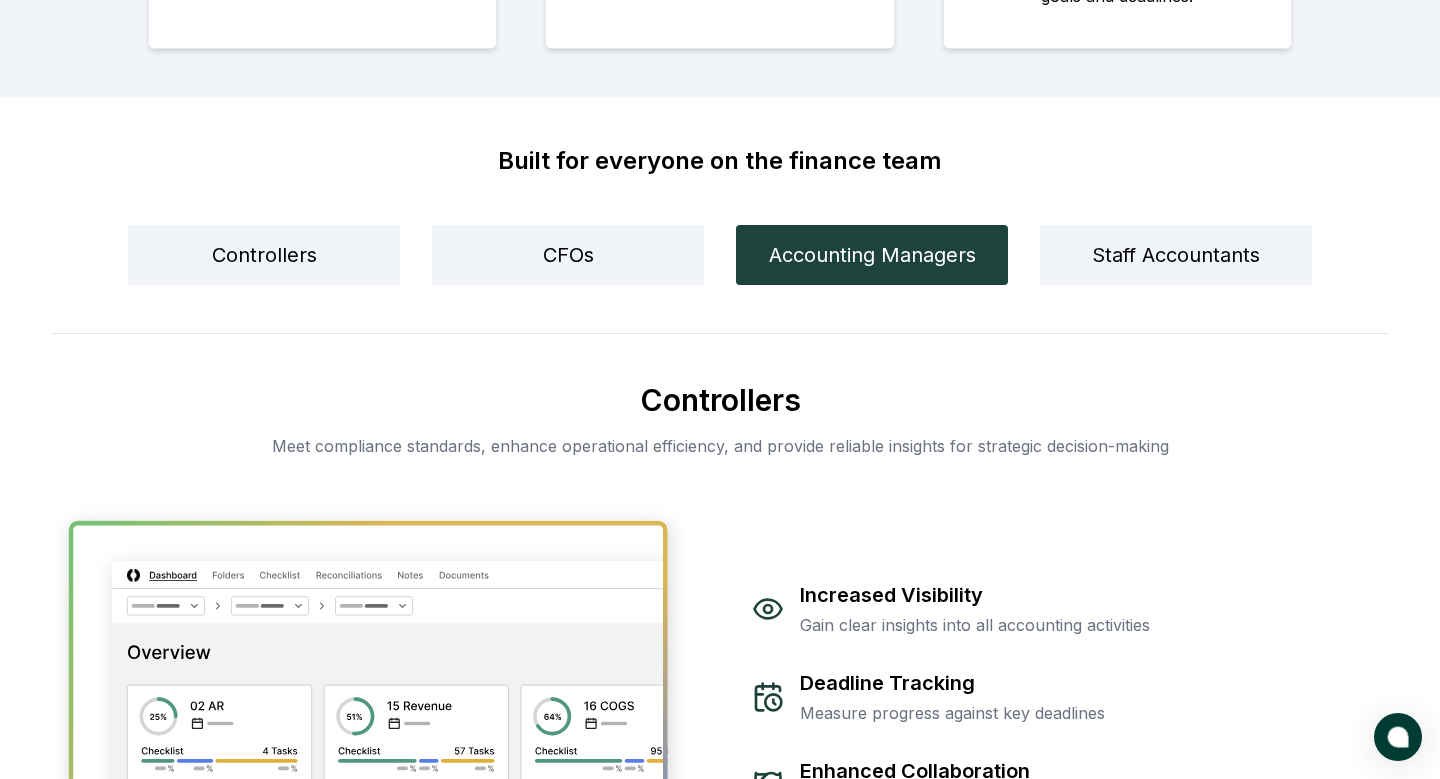 click on "Accounting Managers" at bounding box center [872, 255] 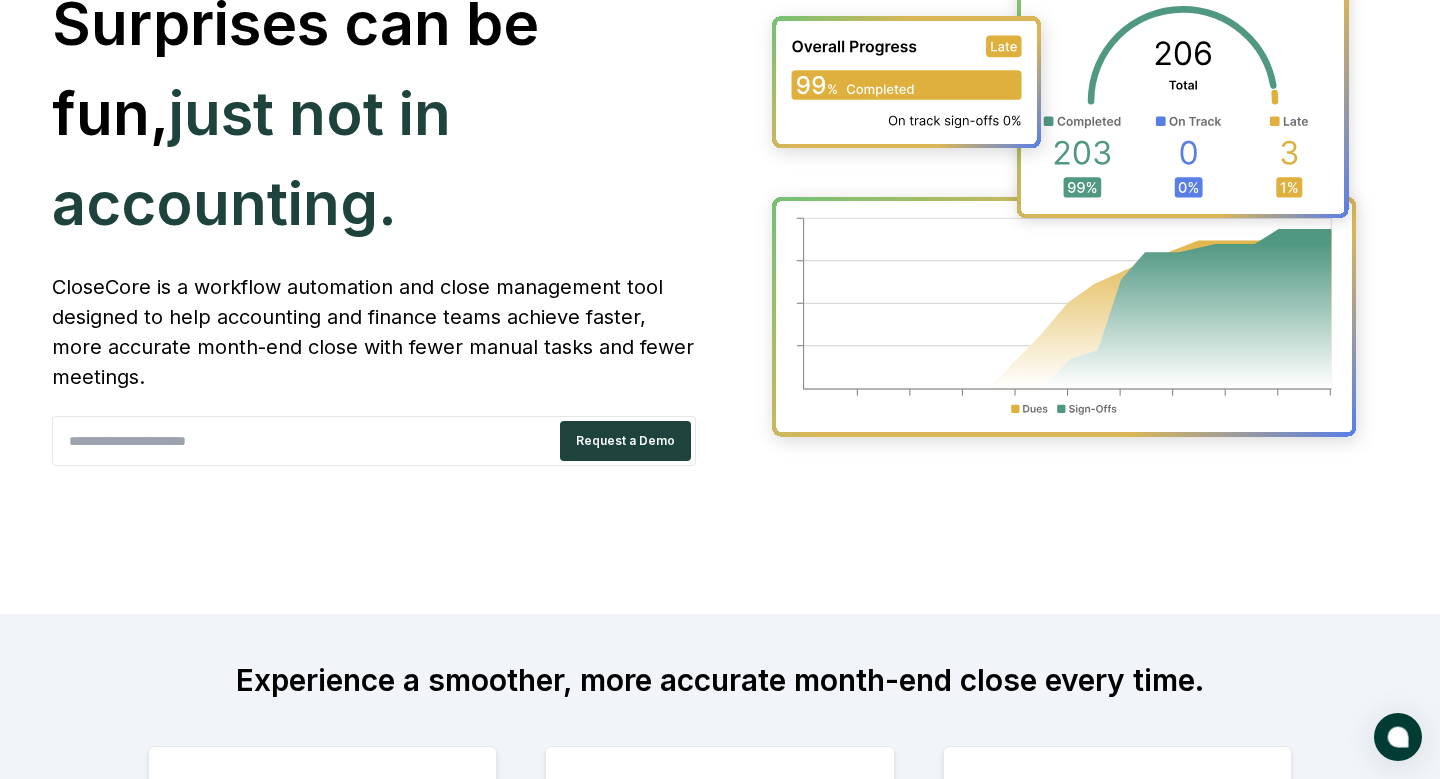 scroll, scrollTop: 0, scrollLeft: 0, axis: both 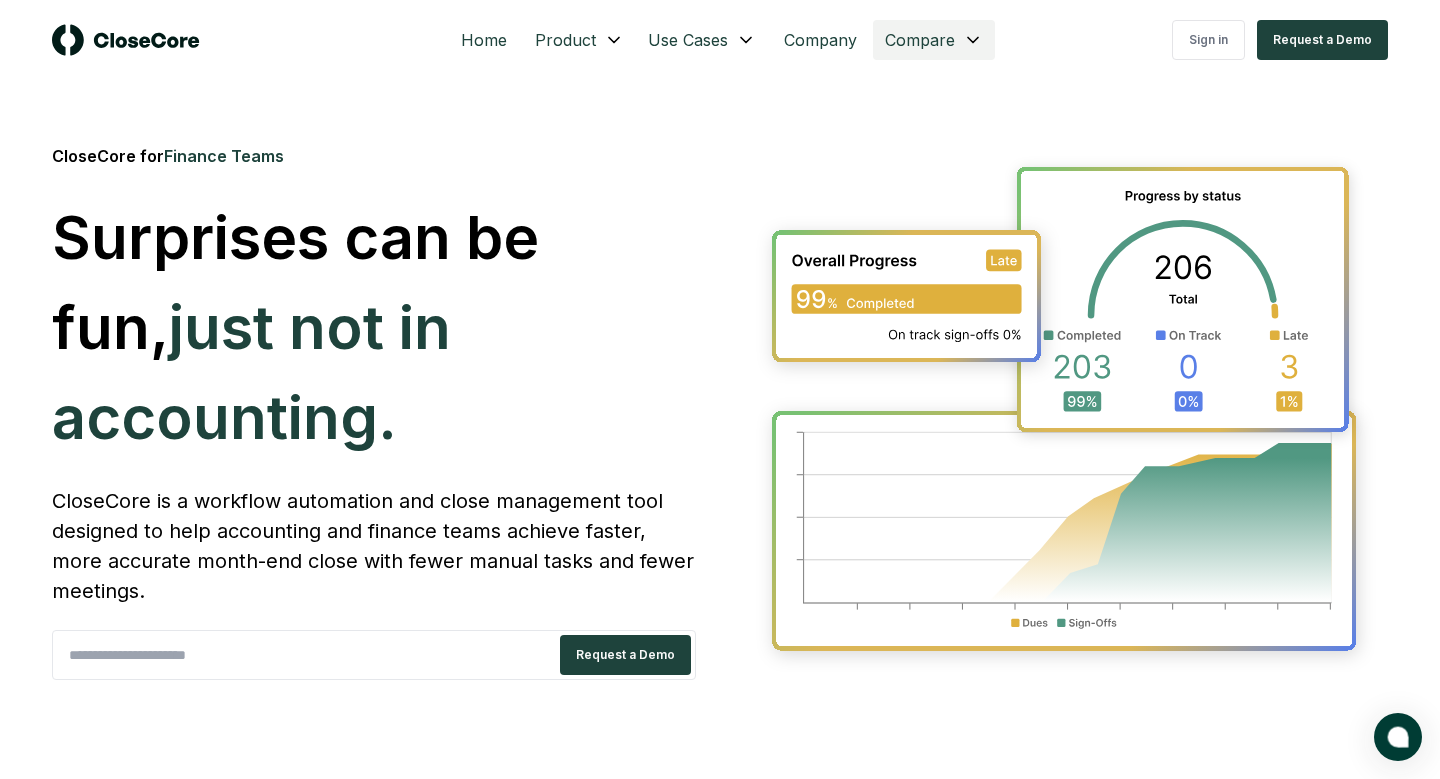 click on "Home Product Use Cases Company Compare Sign in Request a Demo CloseCore for  Finance Teams   Surprises can be fun,  just not in accounting. CloseCore is a workflow automation and close management tool designed to help accounting and finance teams achieve faster, more accurate month-end close with fewer manual tasks and fewer meetings. Request a Demo Experience a smoother, more accurate month-end close every time. Stress-free audits Keep audit trails, streamline reviews, and access documents easily so you are always audit-ready. Data is securely stored and organized for a clean, compliant close. Achieve a flawless close, faster Eliminate repetitive tasks, boost collaboration, and enhance visibility for greater efficiency and accuracy. CloseCore customers reduce closing time by an average of 30%. Improved team collaboration CloseCore boosts collaboration among your team, department heads, and auditors. Real-time updates and shared workflows keep everyone aligned on goals and deadlines. Controllers CFOs CFOs ©" at bounding box center (720, 2614) 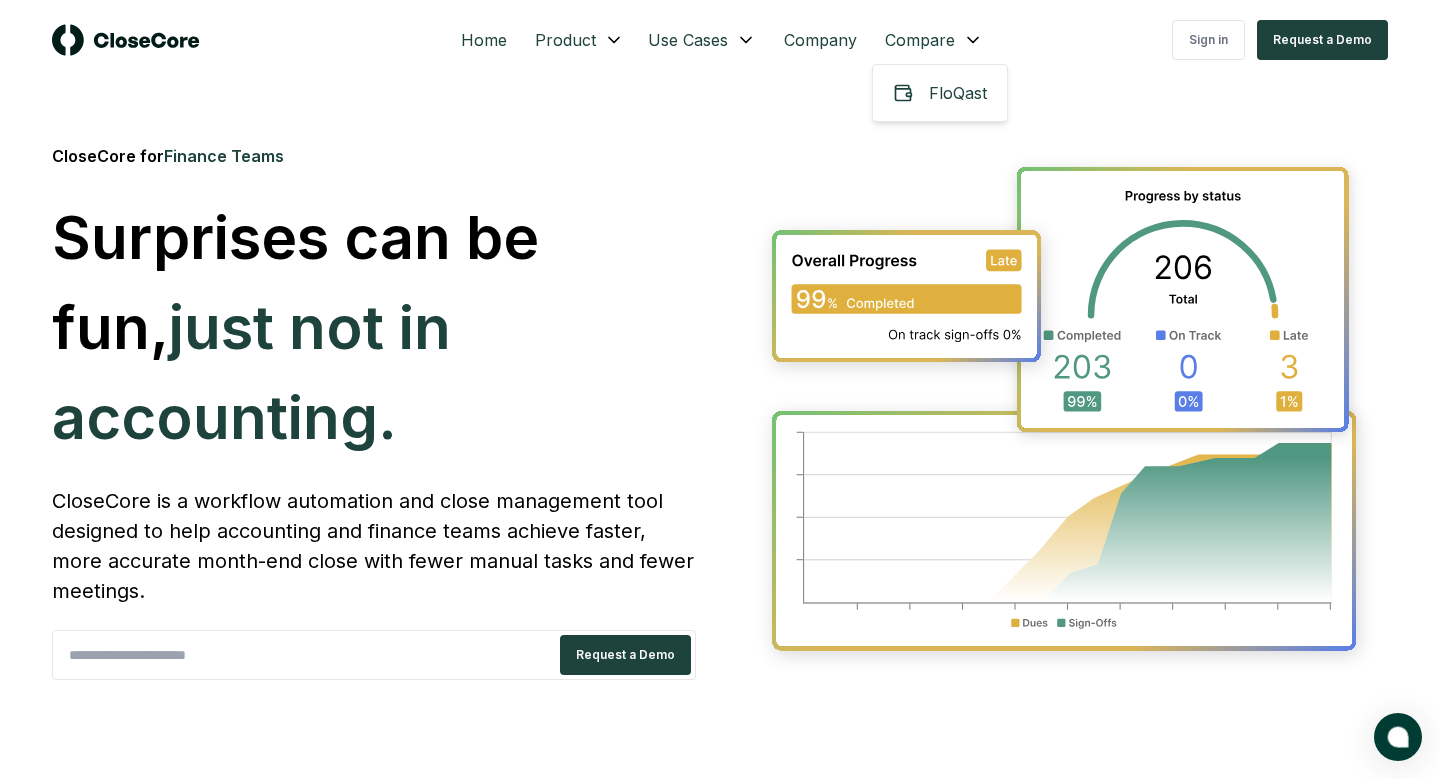 click on "Home Product Use Cases Company Compare Sign in Request a Demo CloseCore for  Finance Teams   Surprises can be fun,  just not in accounting. CloseCore is a workflow automation and close management tool designed to help accounting and finance teams achieve faster, more accurate month-end close with fewer manual tasks and fewer meetings. Request a Demo Experience a smoother, more accurate month-end close every time. Stress-free audits Keep audit trails, streamline reviews, and access documents easily so you are always audit-ready. Data is securely stored and organized for a clean, compliant close. Achieve a flawless close, faster Eliminate repetitive tasks, boost collaboration, and enhance visibility for greater efficiency and accuracy. CloseCore customers reduce closing time by an average of 30%. Improved team collaboration CloseCore boosts collaboration among your team, department heads, and auditors. Real-time updates and shared workflows keep everyone aligned on goals and deadlines. Controllers CFOs CFOs ©" at bounding box center [720, 2614] 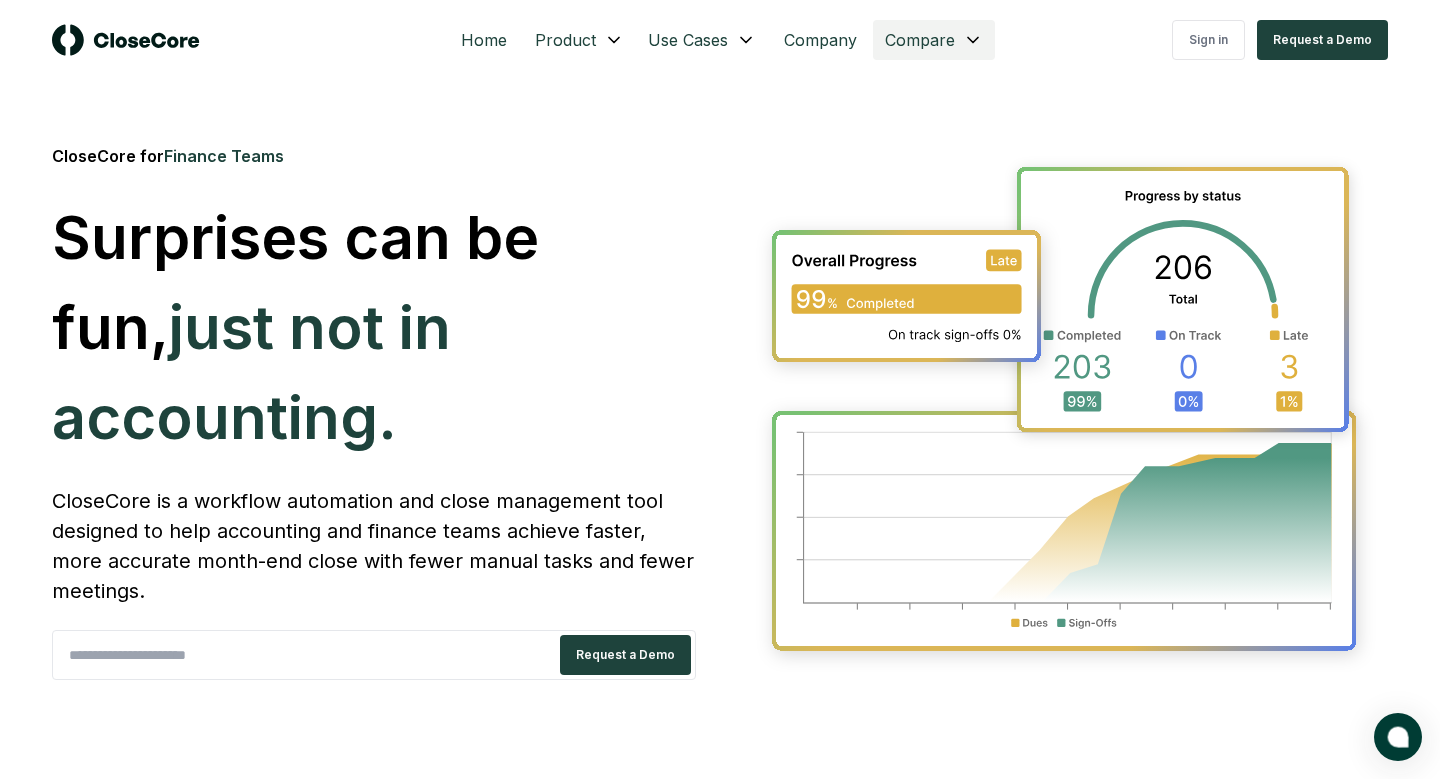 click on "Home Product Use Cases Company Compare Sign in Request a Demo CloseCore for  Finance Teams   Surprises can be fun,  just not in accounting. CloseCore is a workflow automation and close management tool designed to help accounting and finance teams achieve faster, more accurate month-end close with fewer manual tasks and fewer meetings. Request a Demo Experience a smoother, more accurate month-end close every time. Stress-free audits Keep audit trails, streamline reviews, and access documents easily so you are always audit-ready. Data is securely stored and organized for a clean, compliant close. Achieve a flawless close, faster Eliminate repetitive tasks, boost collaboration, and enhance visibility for greater efficiency and accuracy. CloseCore customers reduce closing time by an average of 30%. Improved team collaboration CloseCore boosts collaboration among your team, department heads, and auditors. Real-time updates and shared workflows keep everyone aligned on goals and deadlines. Controllers CFOs CFOs ©" at bounding box center (720, 2614) 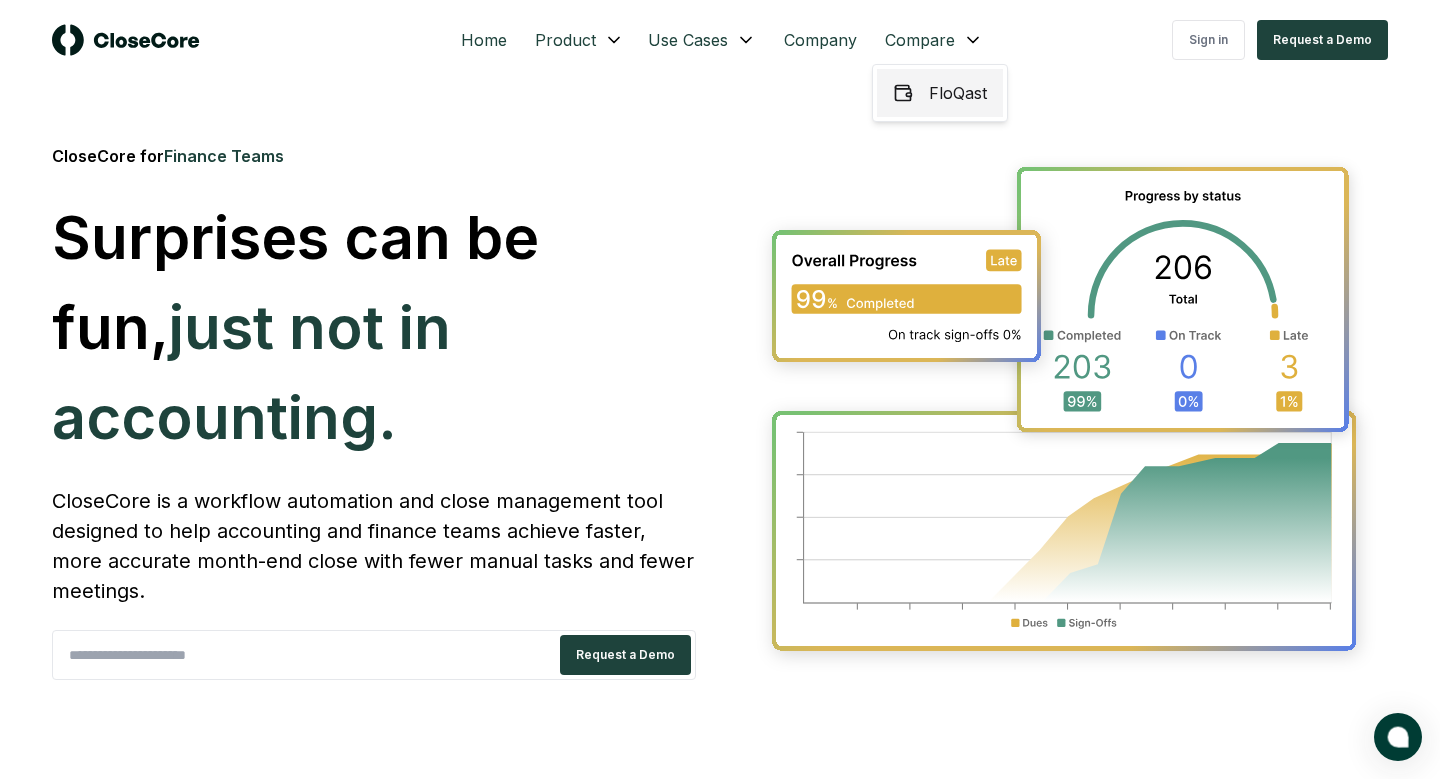 click on "FloQast" at bounding box center (940, 93) 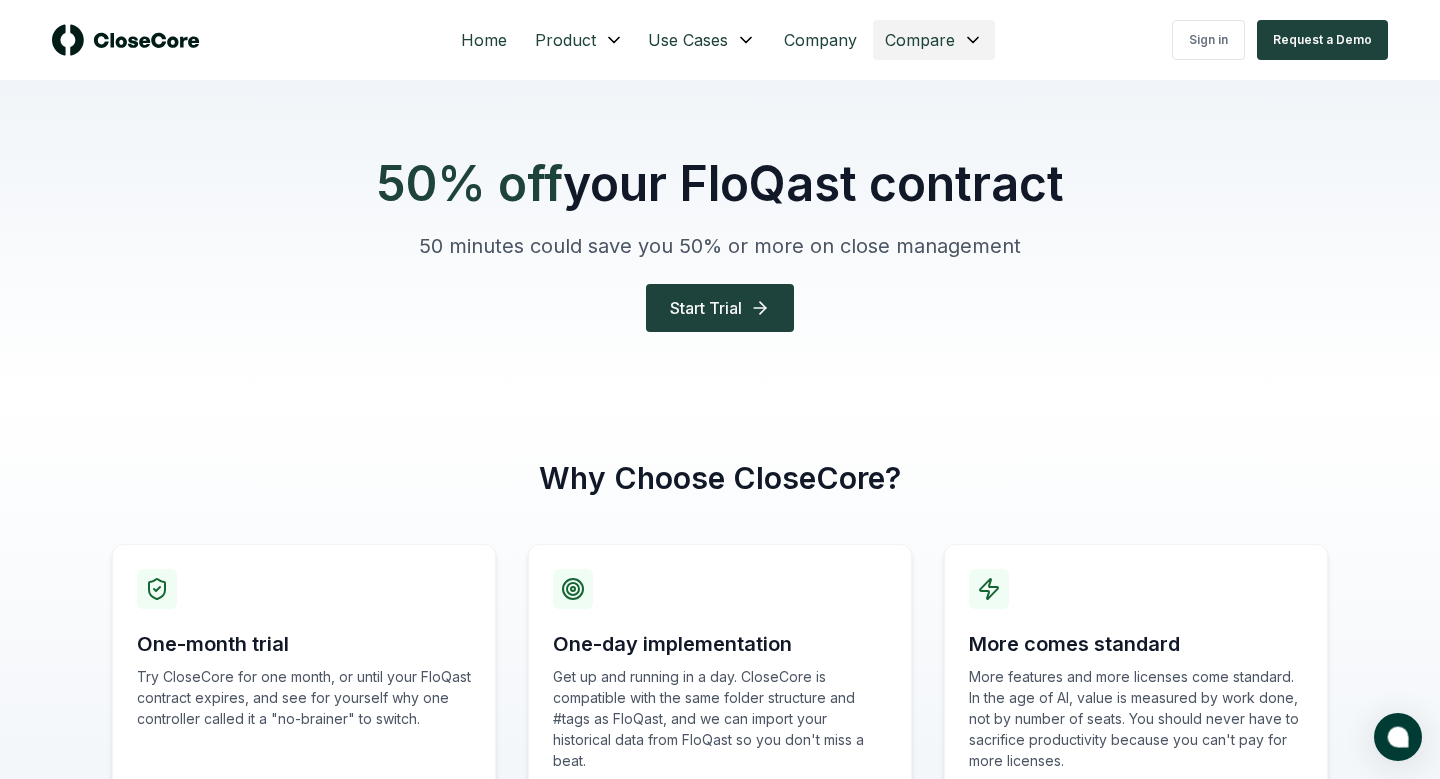 click on "Home Product Use Cases Company Compare Sign in Request a Demo 50% off  your FloQast contract 50 minutes could save you 50% or more on close management Start Trial Why Choose CloseCore? One-month trial Try CloseCore for one month, or until your FloQast contract expires, and see for yourself why one controller called it a "no-brainer" to switch. One-day implementation Get up and running in a day. CloseCore is compatible with the same folder structure and #tags as FloQast, and we can import your historical data from FloQast so you don't miss a beat. More comes standard More features and more licenses come standard. In the age of AI, value is measured by work done, not by number of seats. You should never have to sacrifice productivity because you can't pay for more licenses. Powerful Features in Action Take a closer look at how CloseCore compares to FloQast Analytics Dashboard Get a real-time overview of your close process with our intuitive dashboard Daily & Weekly Progress Reconciliation View AI Assistant ©" at bounding box center (720, 2905) 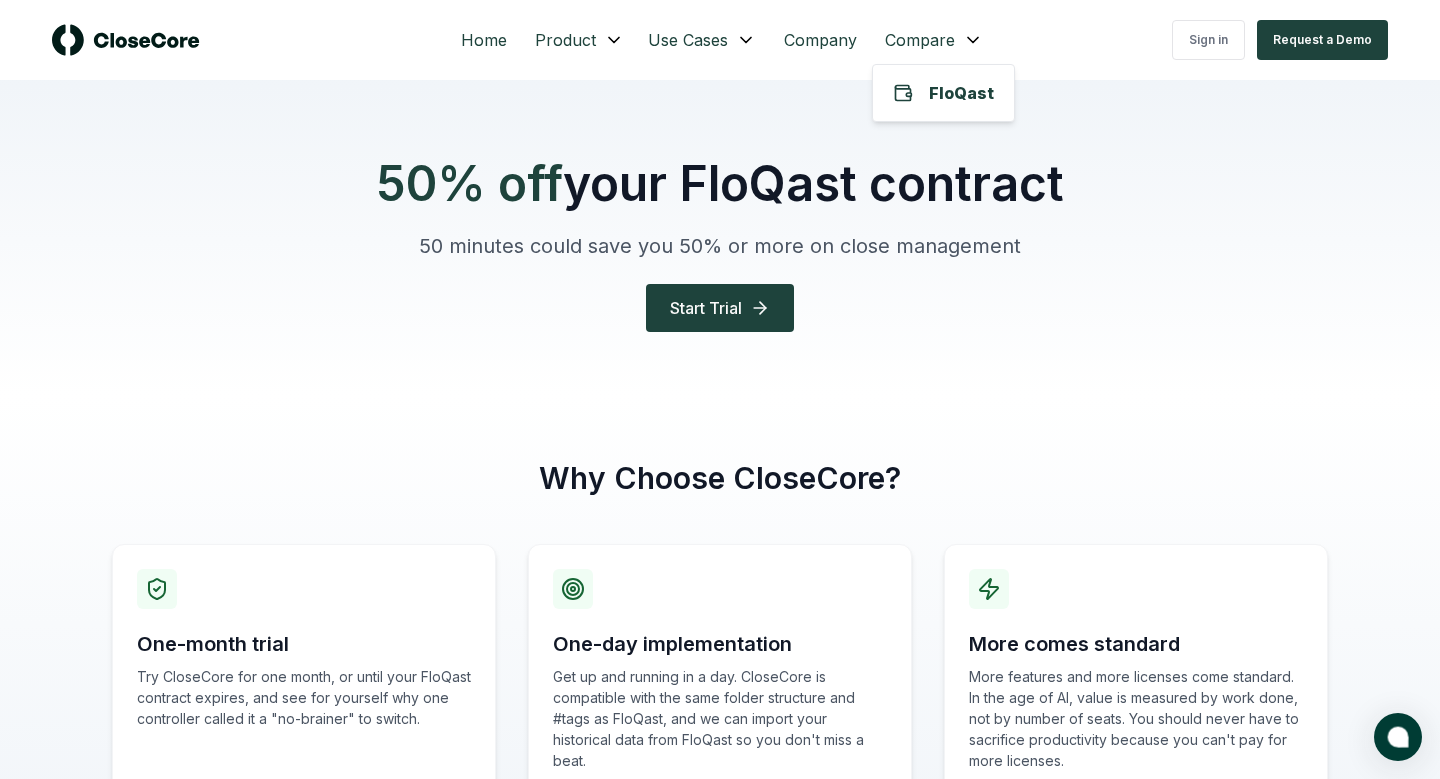 click on "Home Product Use Cases Company Compare Sign in Request a Demo 50% off  your FloQast contract 50 minutes could save you 50% or more on close management Start Trial Why Choose CloseCore? One-month trial Try CloseCore for one month, or until your FloQast contract expires, and see for yourself why one controller called it a "no-brainer" to switch. One-day implementation Get up and running in a day. CloseCore is compatible with the same folder structure and #tags as FloQast, and we can import your historical data from FloQast so you don't miss a beat. More comes standard More features and more licenses come standard. In the age of AI, value is measured by work done, not by number of seats. You should never have to sacrifice productivity because you can't pay for more licenses. Powerful Features in Action Take a closer look at how CloseCore compares to FloQast Analytics Dashboard Get a real-time overview of your close process with our intuitive dashboard Daily & Weekly Progress Reconciliation View AI Assistant ©" at bounding box center (720, 2905) 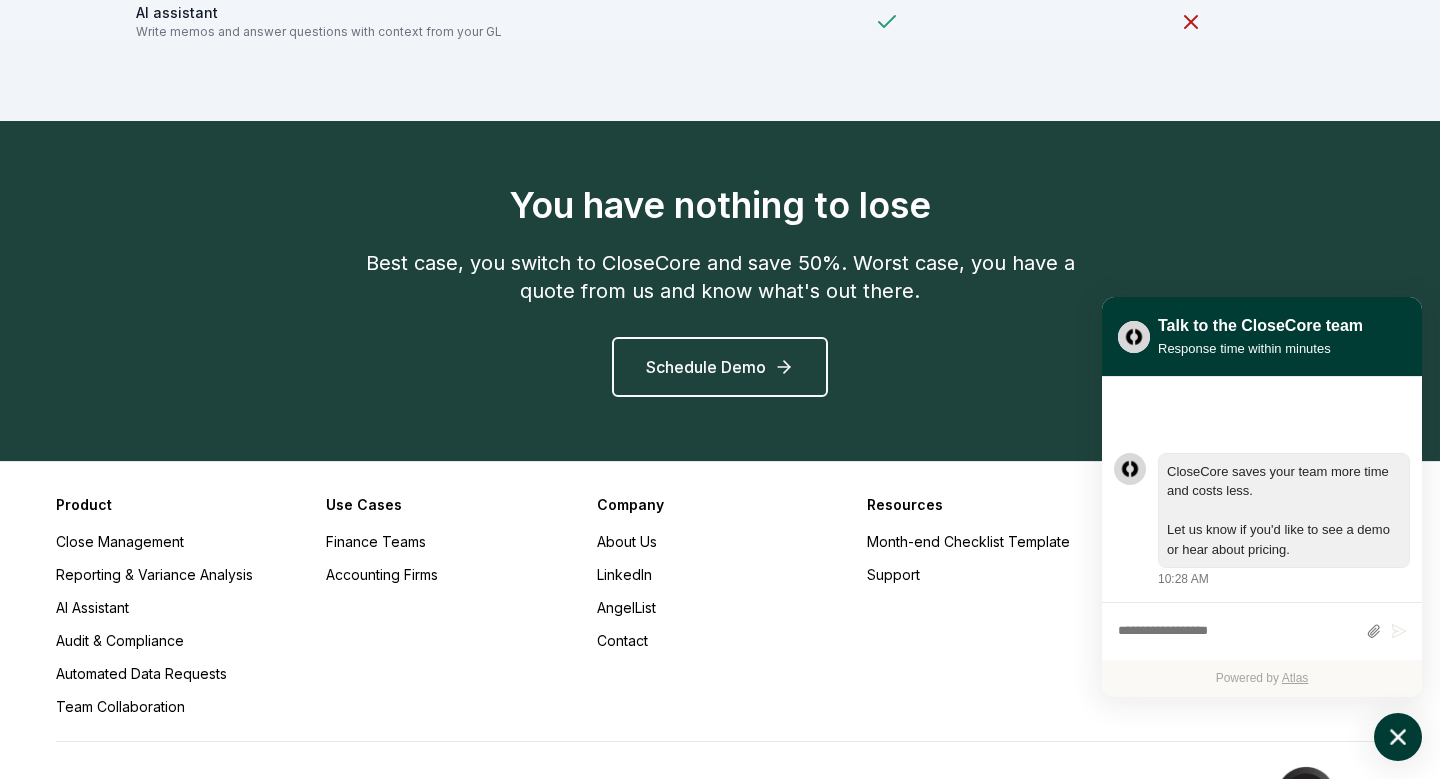scroll, scrollTop: 5032, scrollLeft: 0, axis: vertical 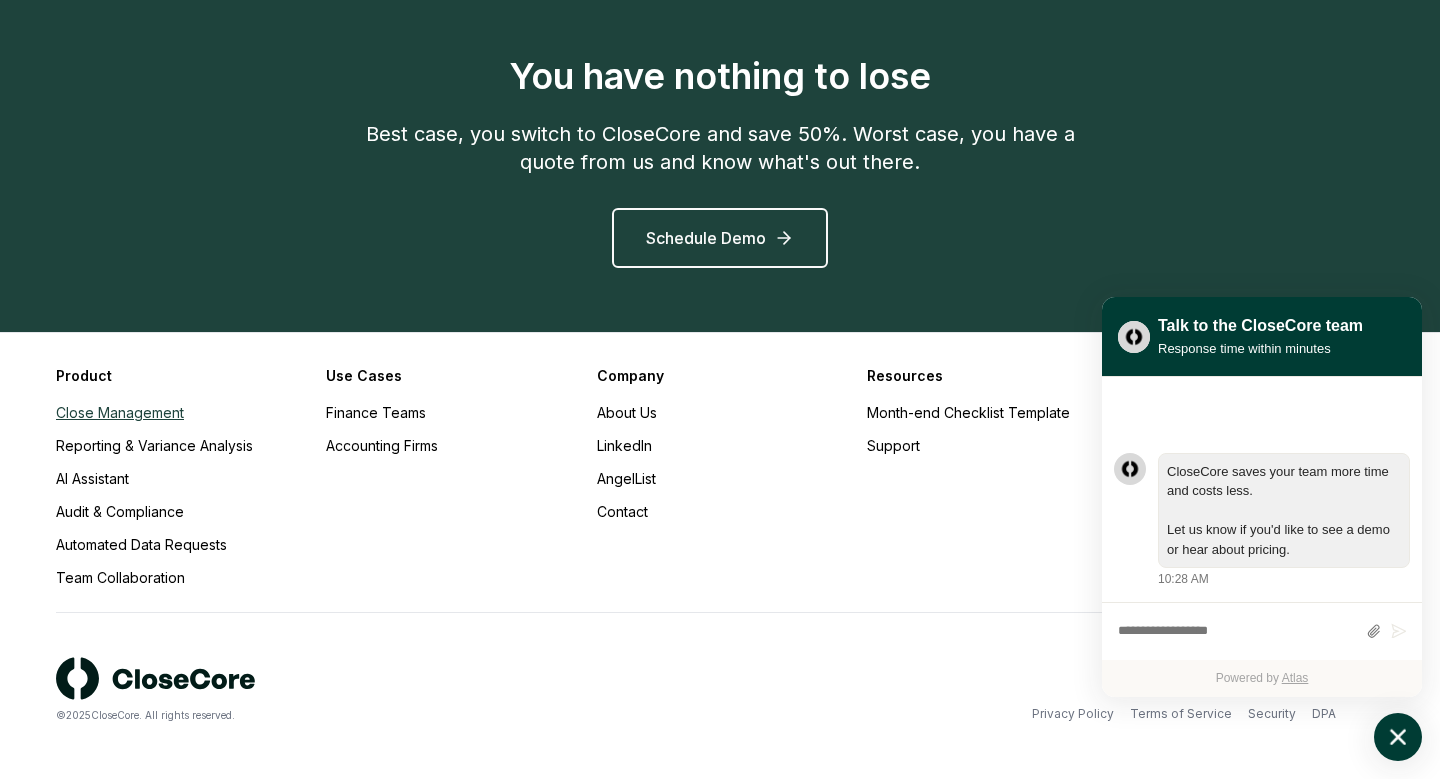 click on "Close Management" at bounding box center (120, 412) 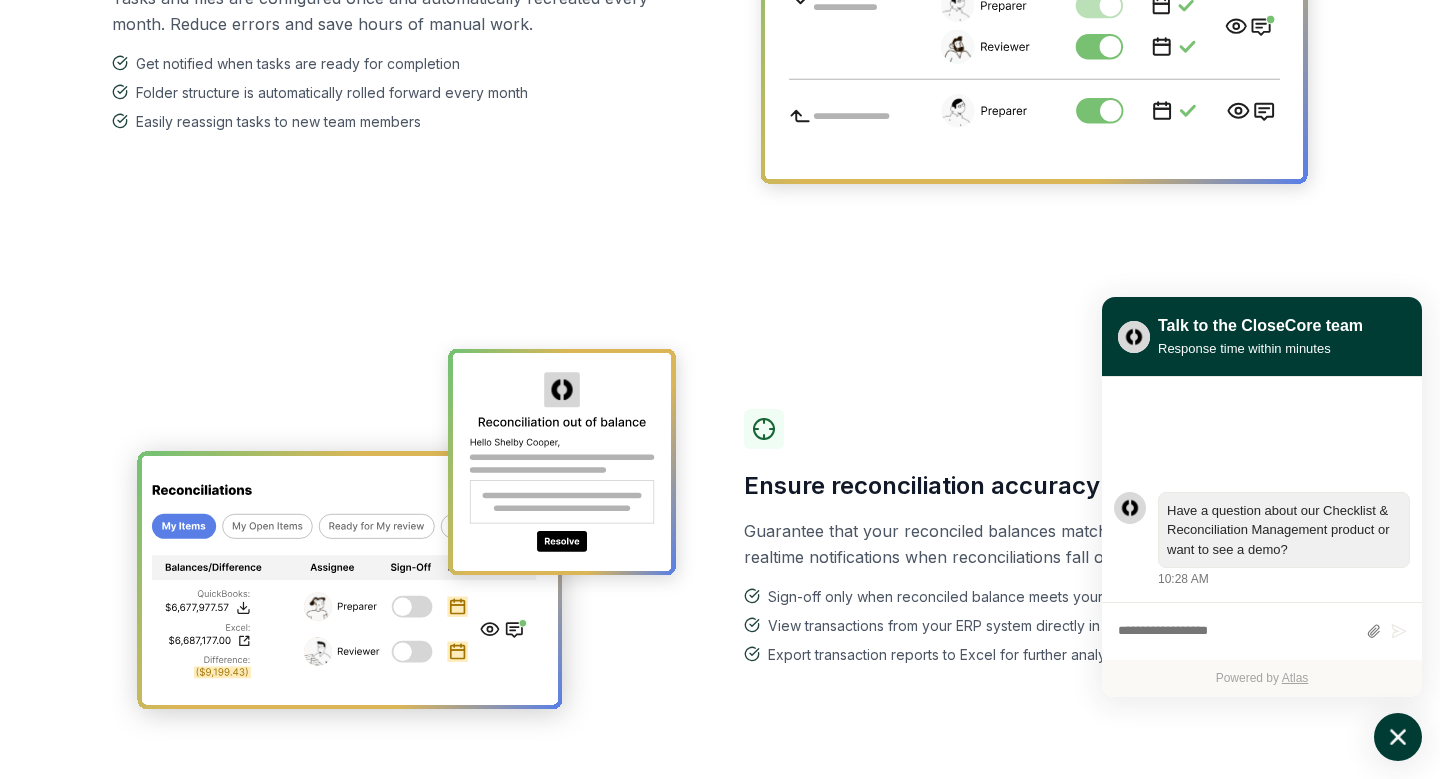 scroll, scrollTop: 0, scrollLeft: 0, axis: both 